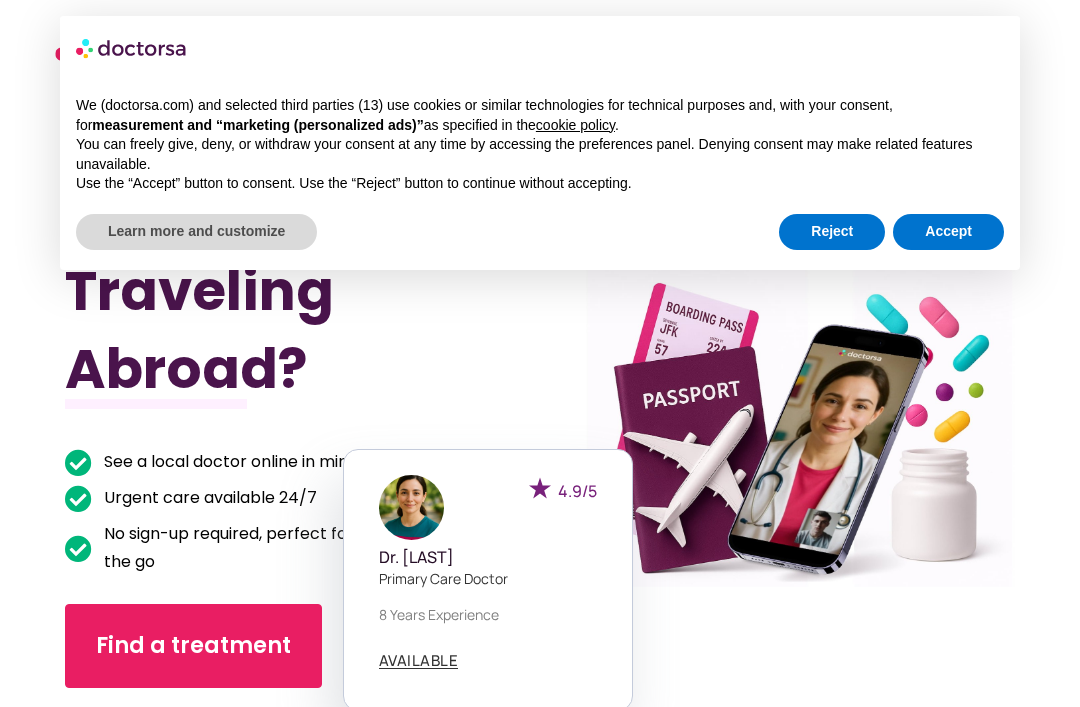 scroll, scrollTop: 0, scrollLeft: 0, axis: both 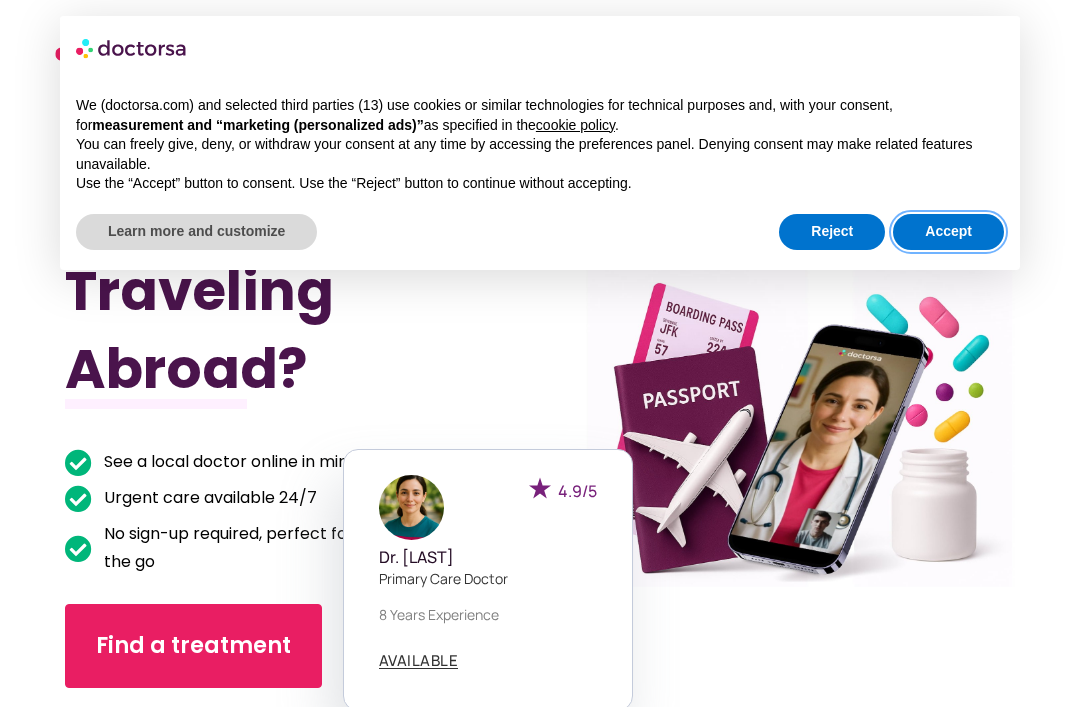 click on "Accept" at bounding box center (948, 232) 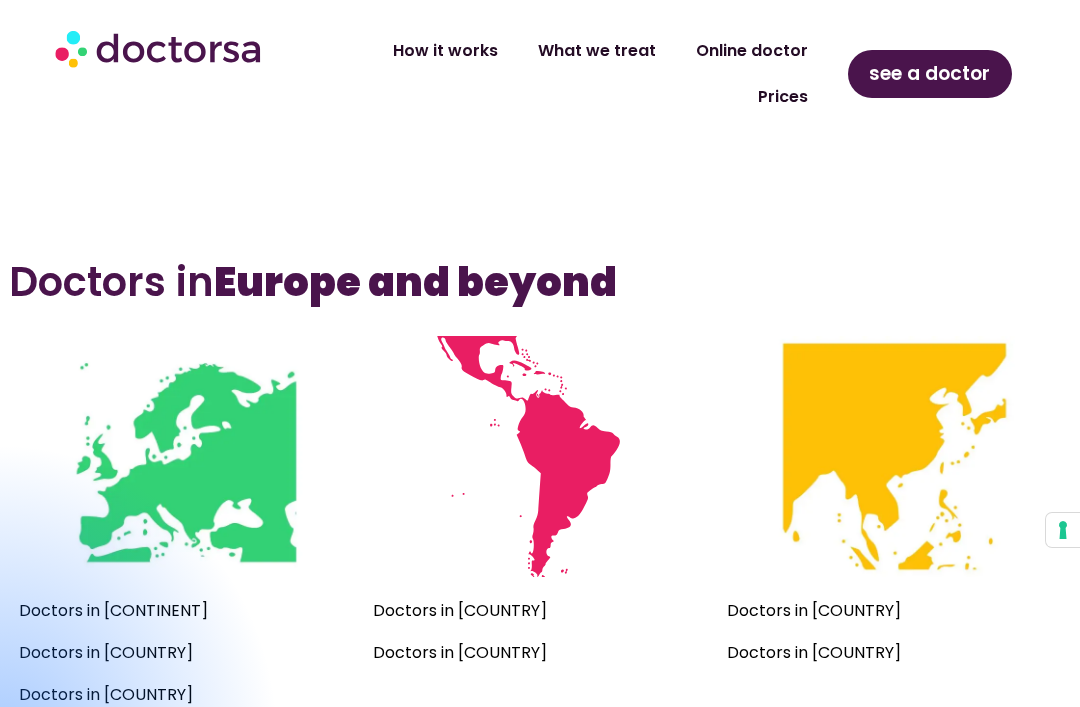 scroll, scrollTop: 1367, scrollLeft: 0, axis: vertical 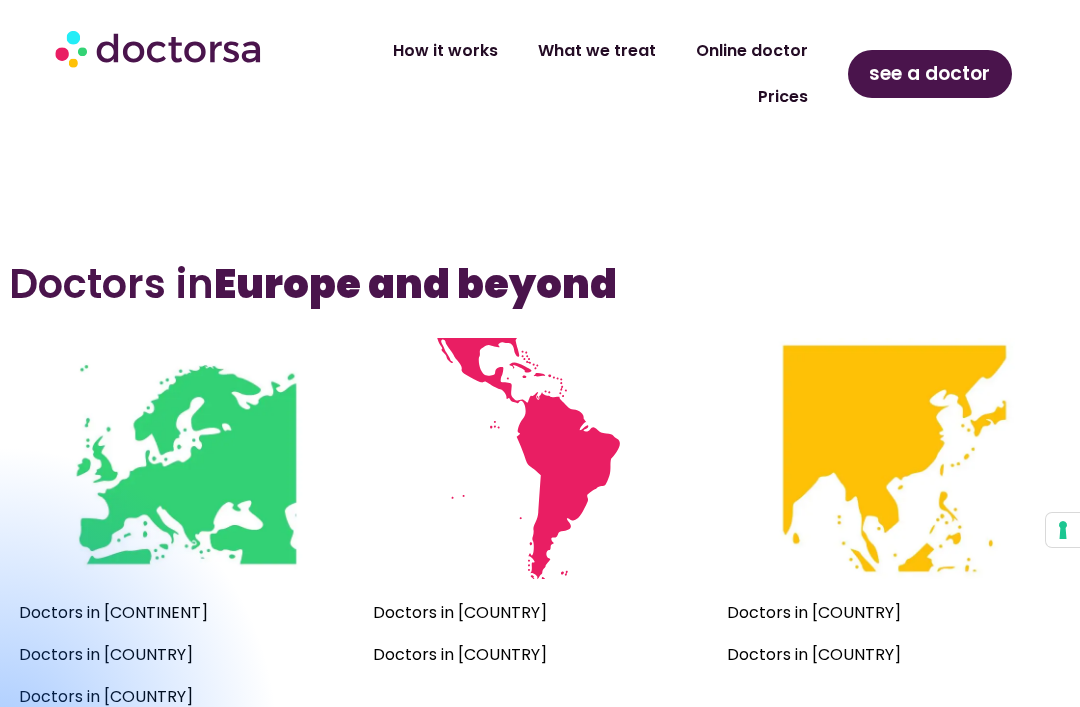click at bounding box center (0, 744) 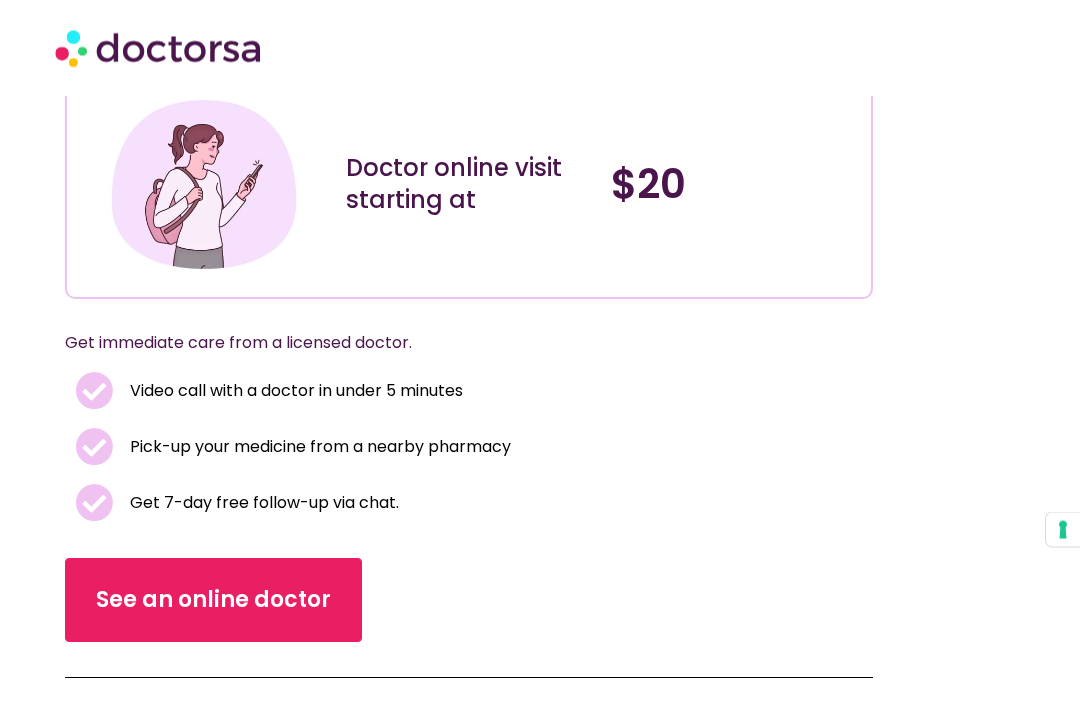 scroll, scrollTop: 170, scrollLeft: 0, axis: vertical 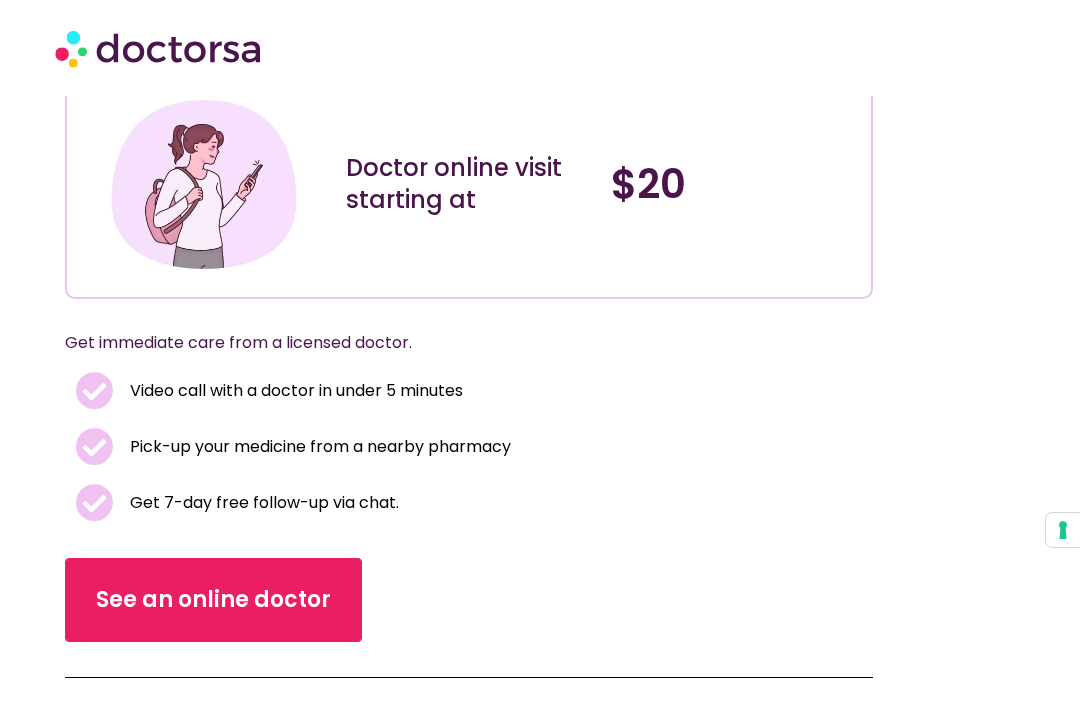 click on "See an online doctor" at bounding box center [213, 600] 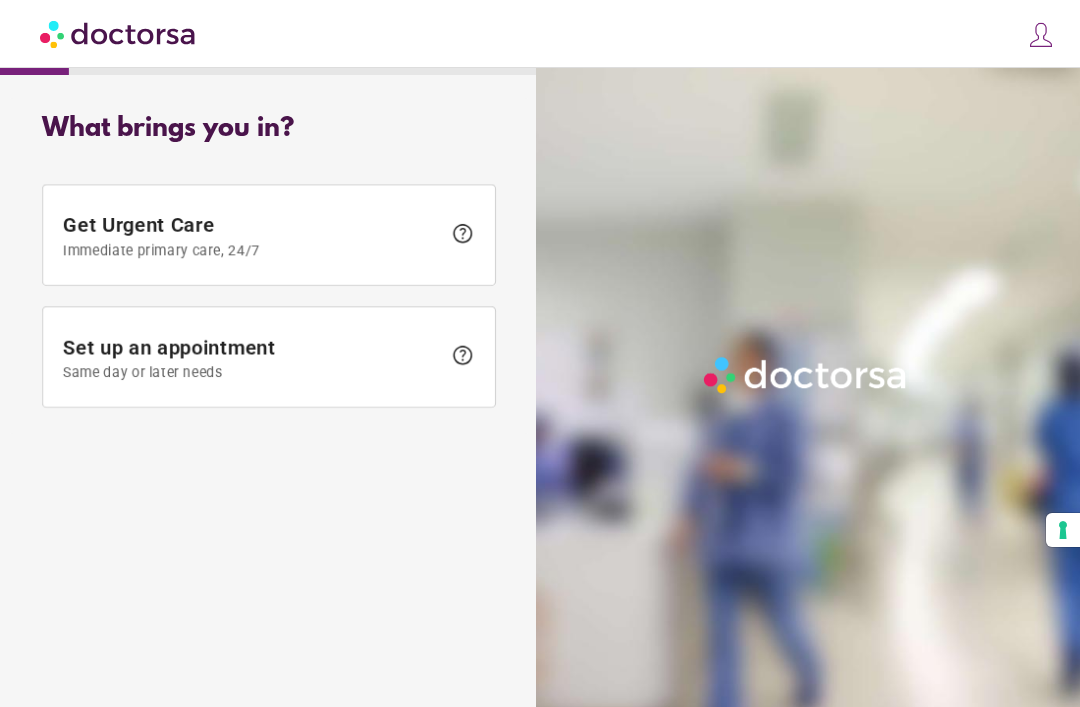 scroll, scrollTop: 0, scrollLeft: 0, axis: both 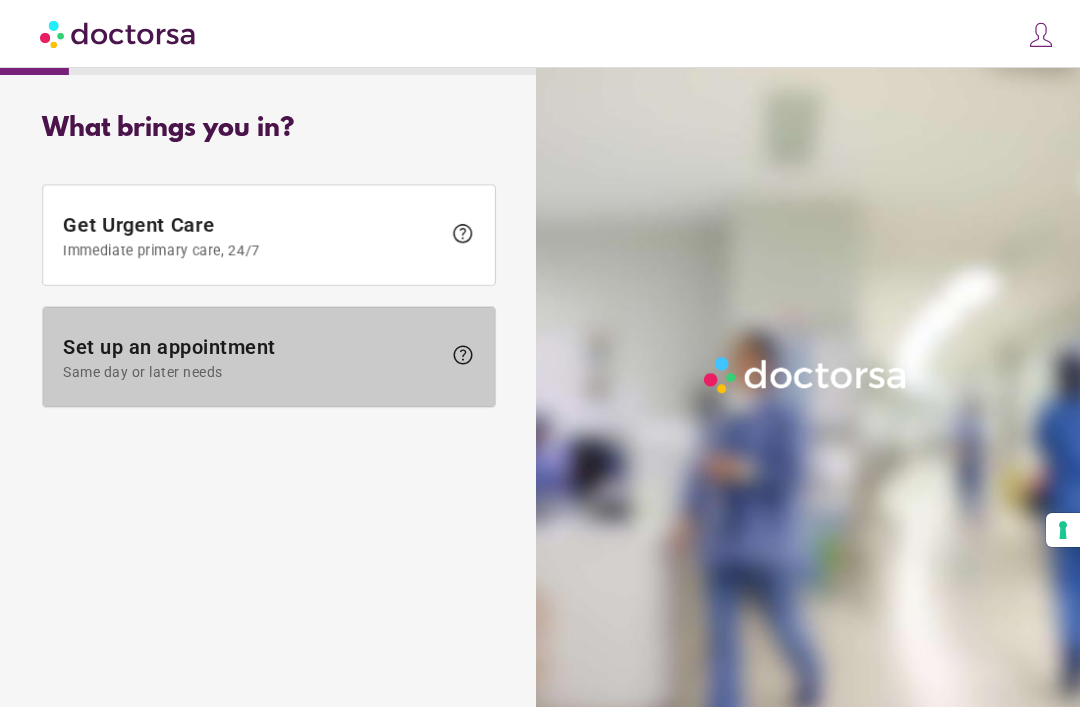 click on "help" at bounding box center (463, 355) 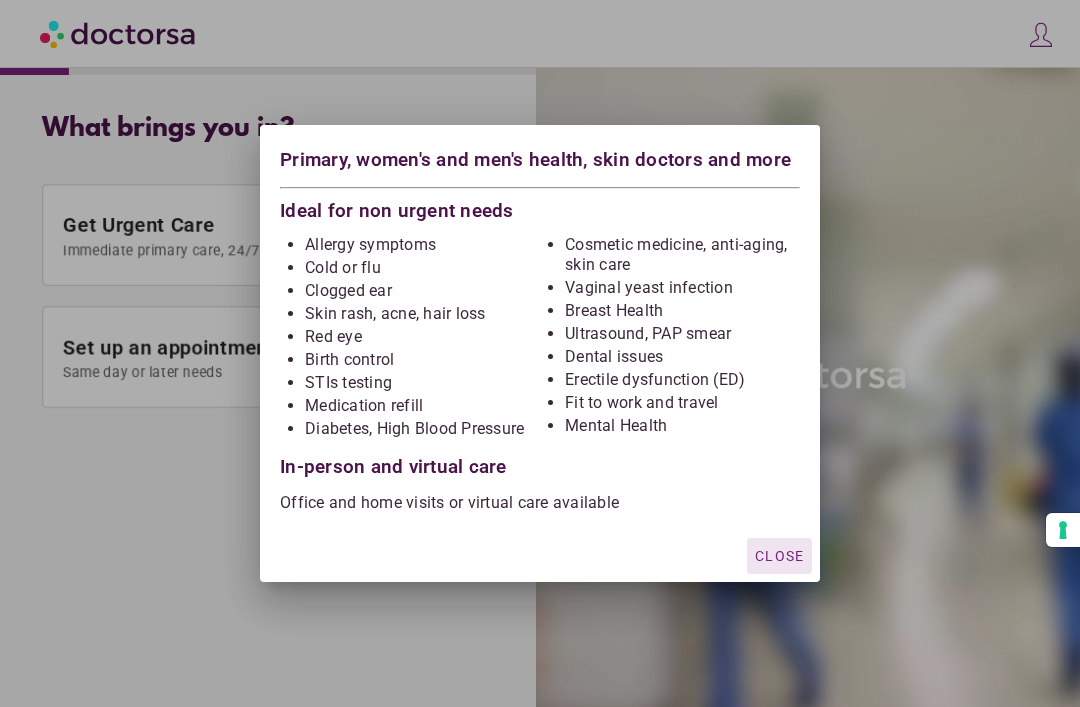 click on "Close" at bounding box center [779, 556] 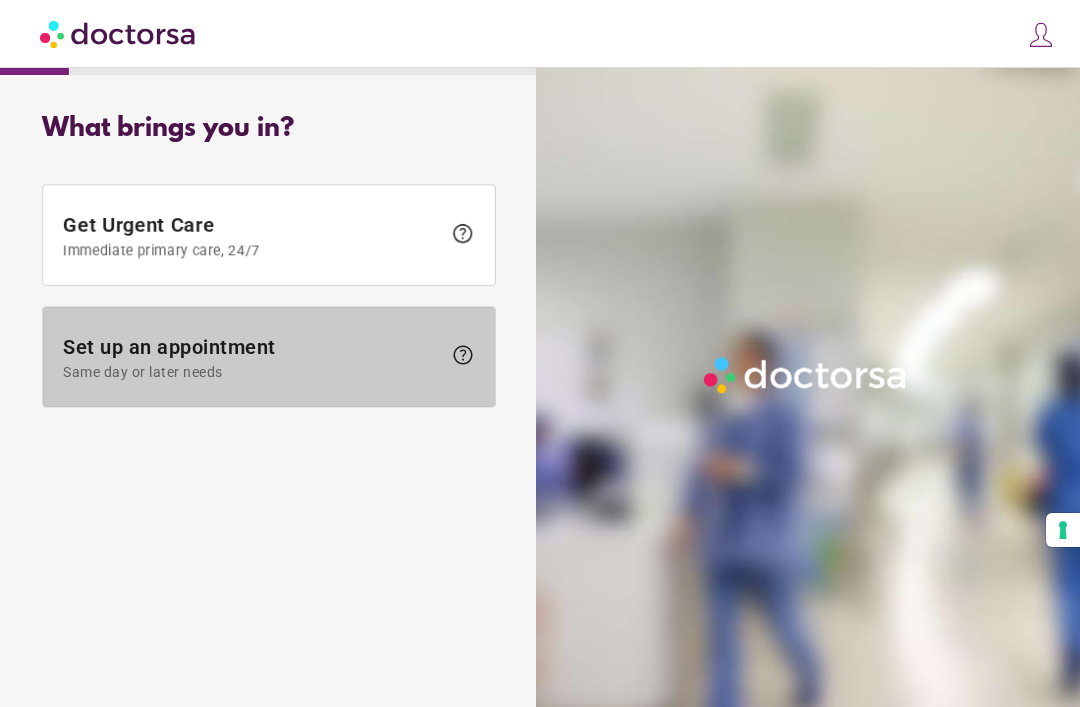 click on "Set up an appointment
Same day or later needs" at bounding box center [252, 357] 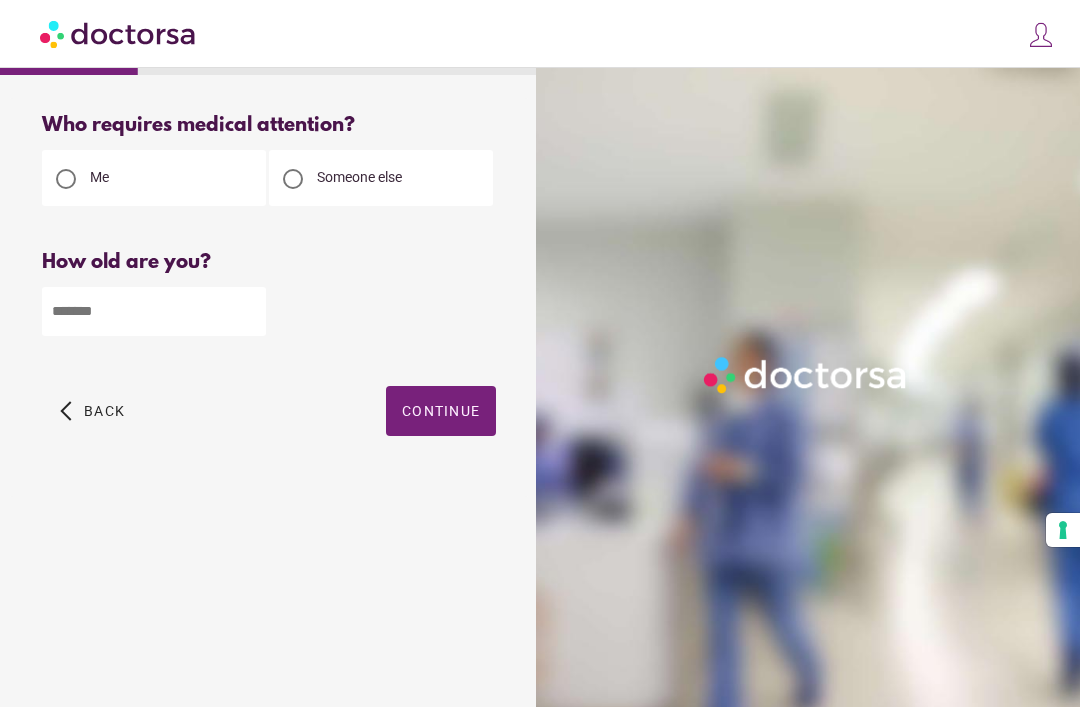click at bounding box center (154, 311) 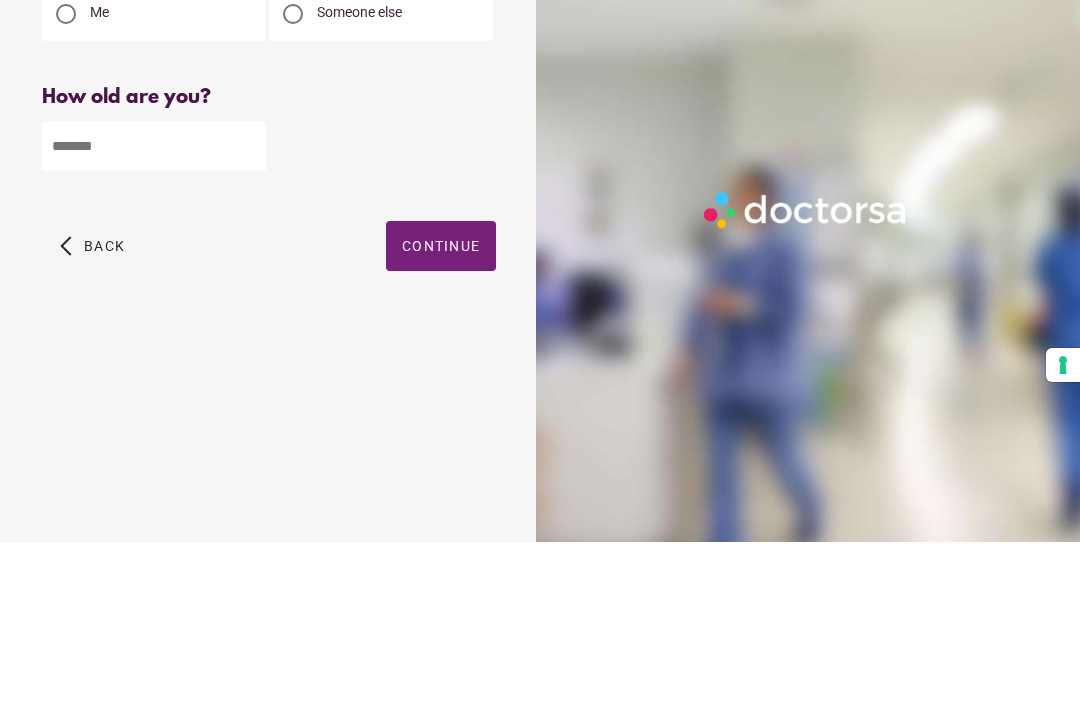 type on "**" 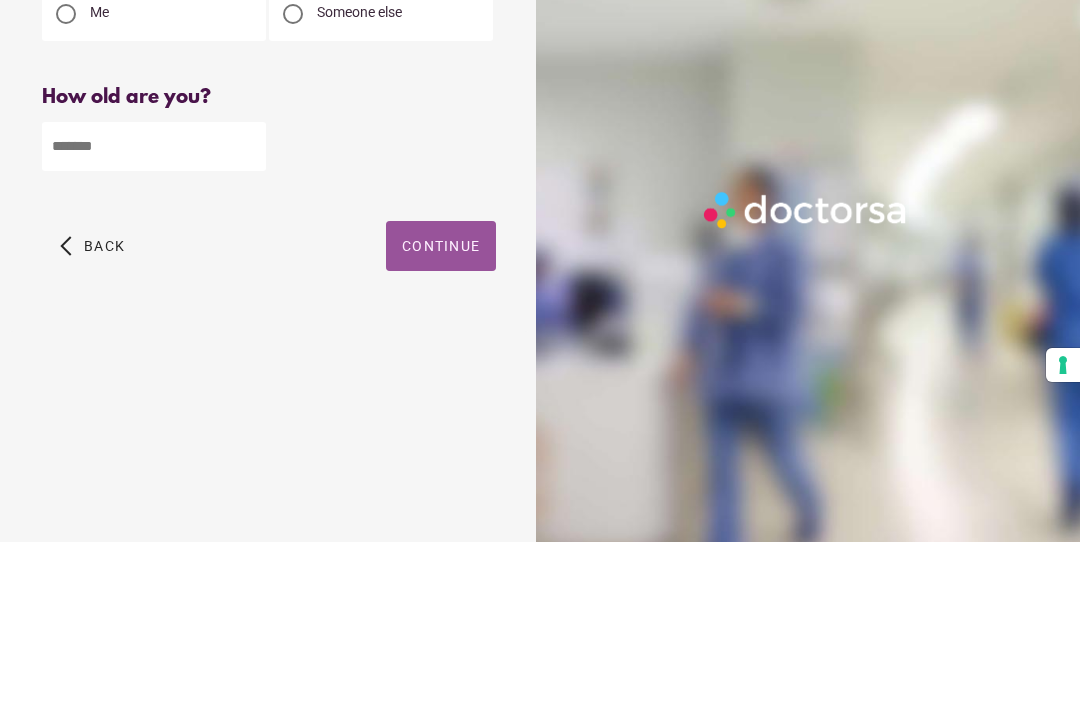 click on "Continue" at bounding box center (441, 411) 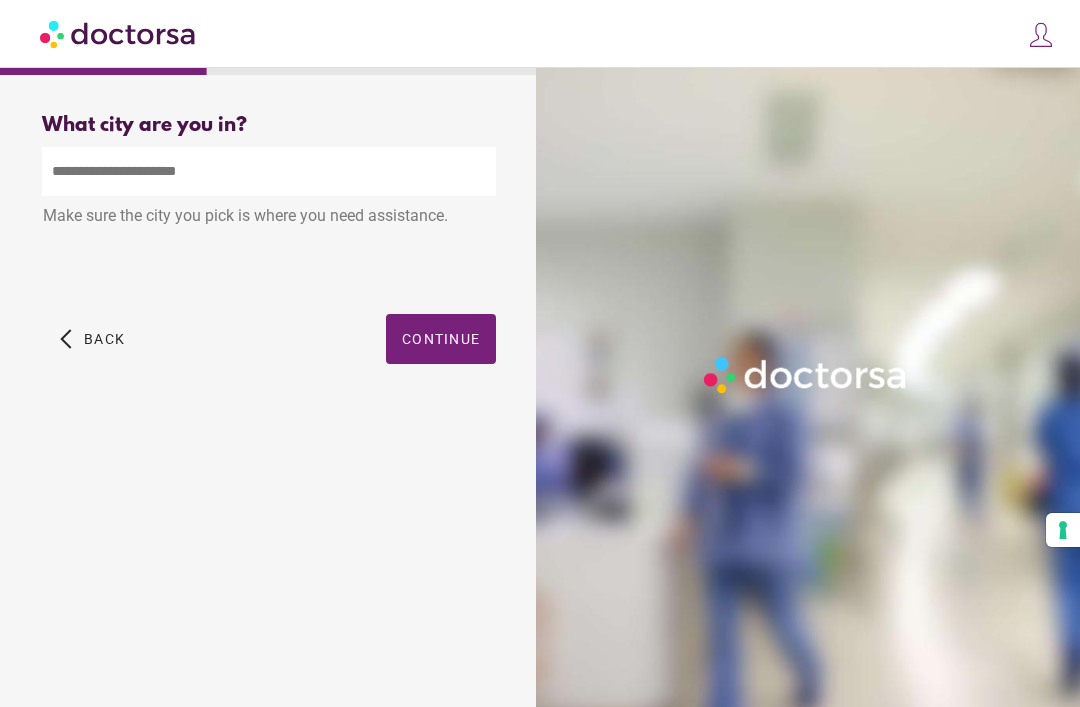 click at bounding box center [269, 171] 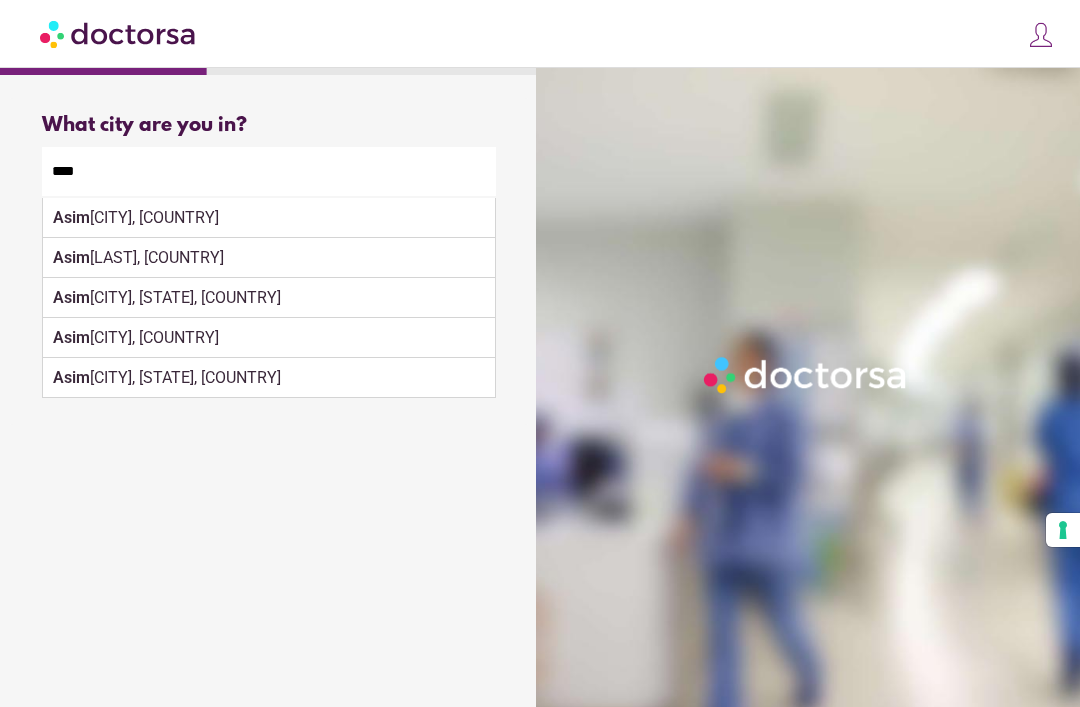 click on "Asim i, Greece" at bounding box center (269, 218) 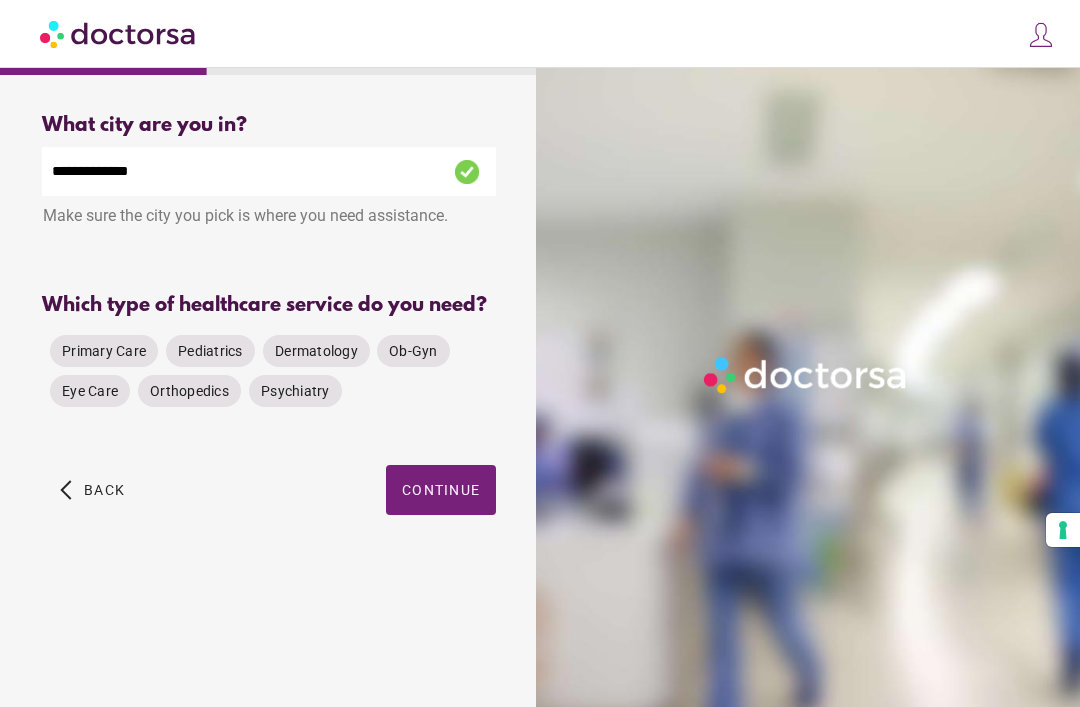 click on "Primary Care" at bounding box center [104, 351] 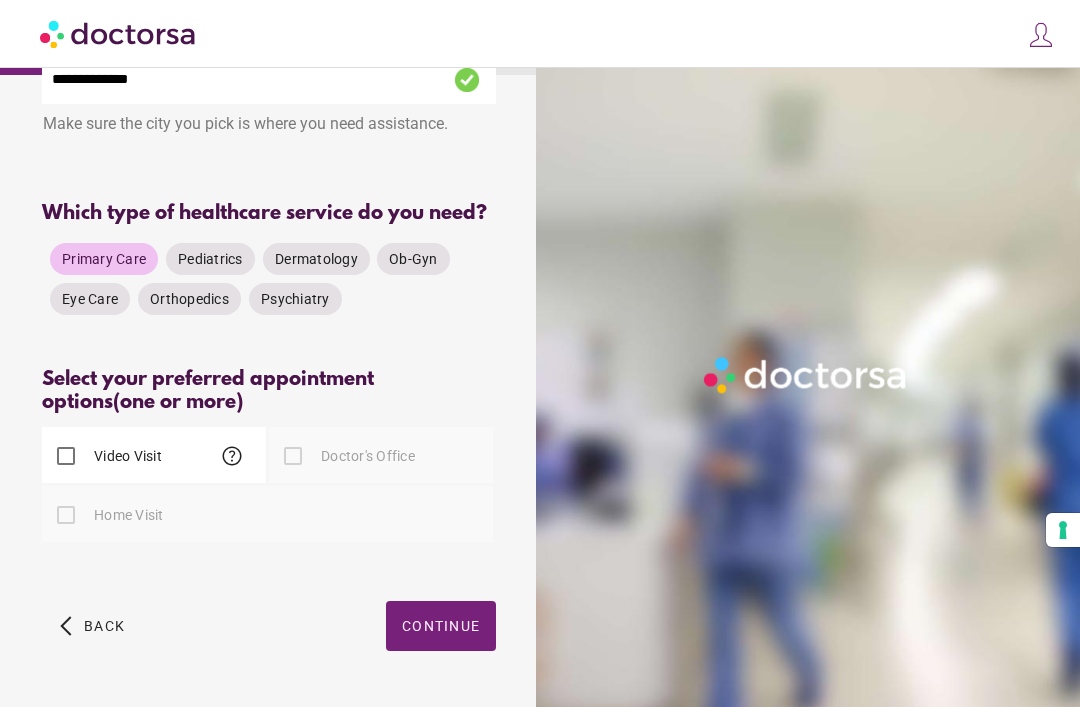 scroll, scrollTop: 118, scrollLeft: 0, axis: vertical 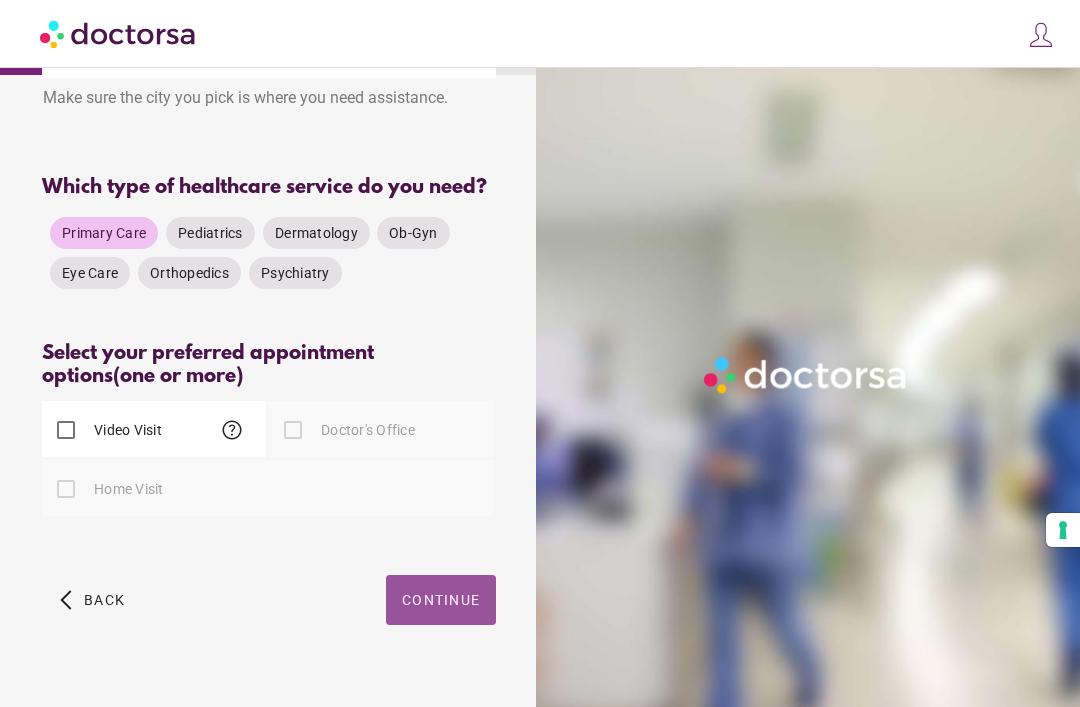 click on "Continue" at bounding box center (441, 600) 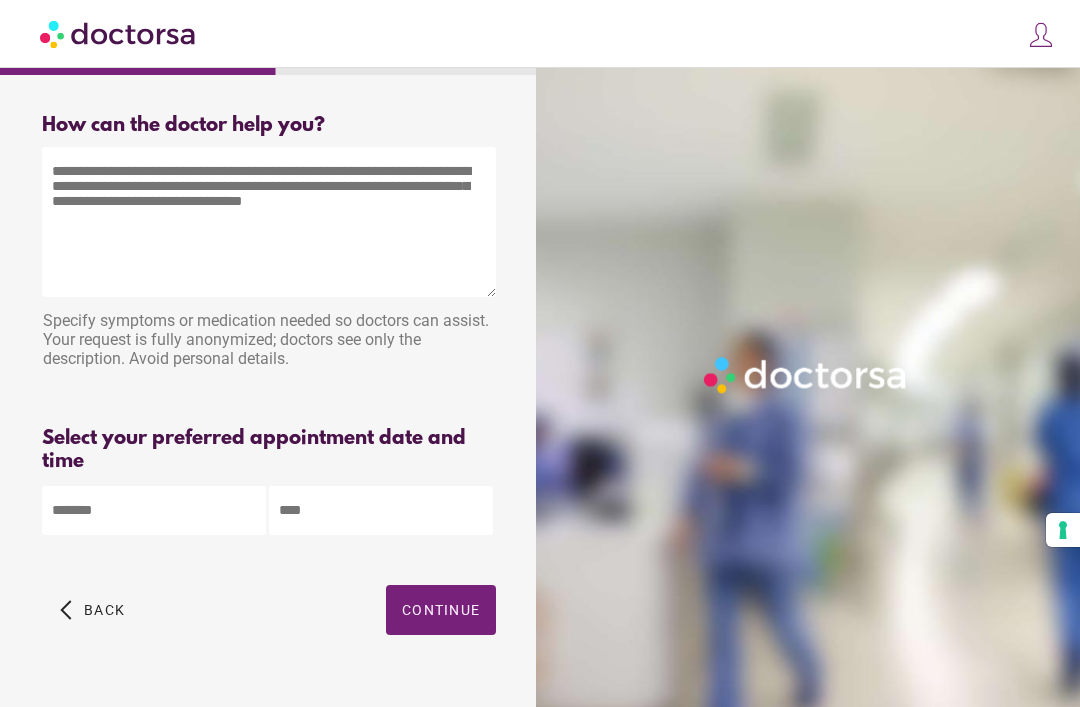 click at bounding box center [269, 222] 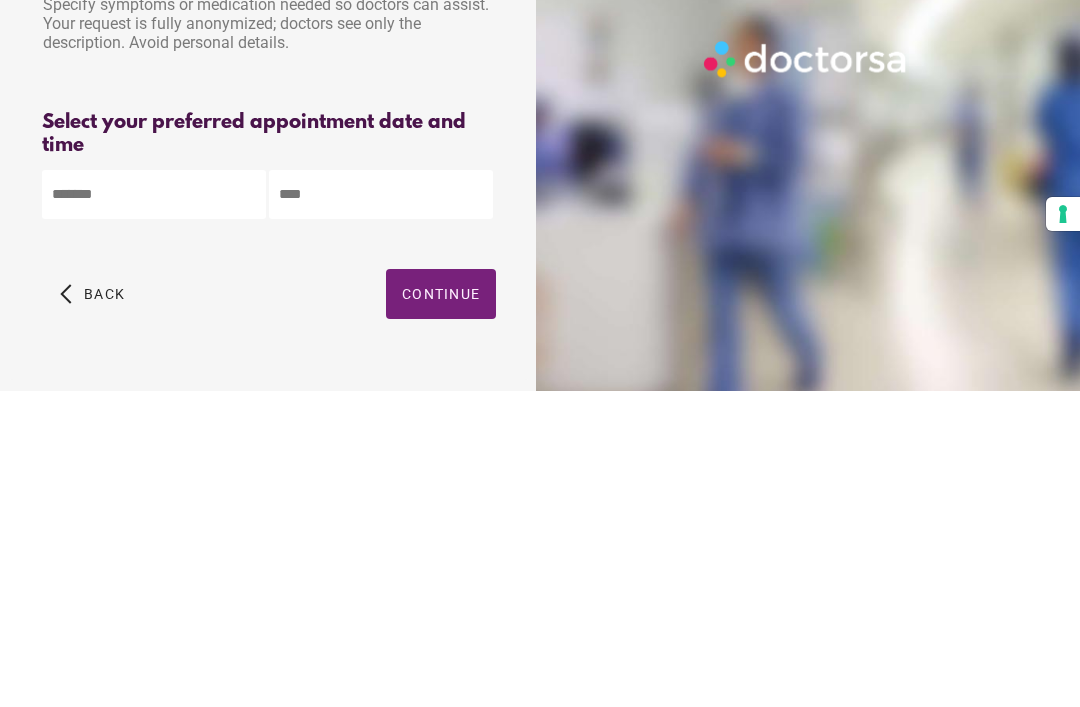 type on "**********" 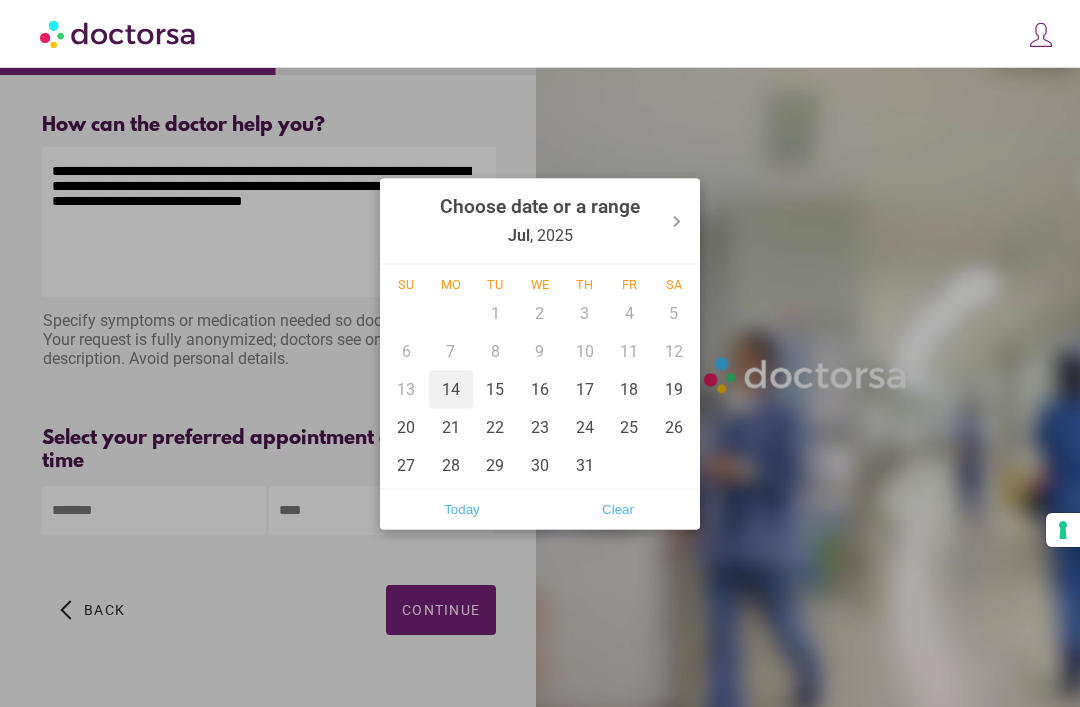 click on "14" at bounding box center (451, 389) 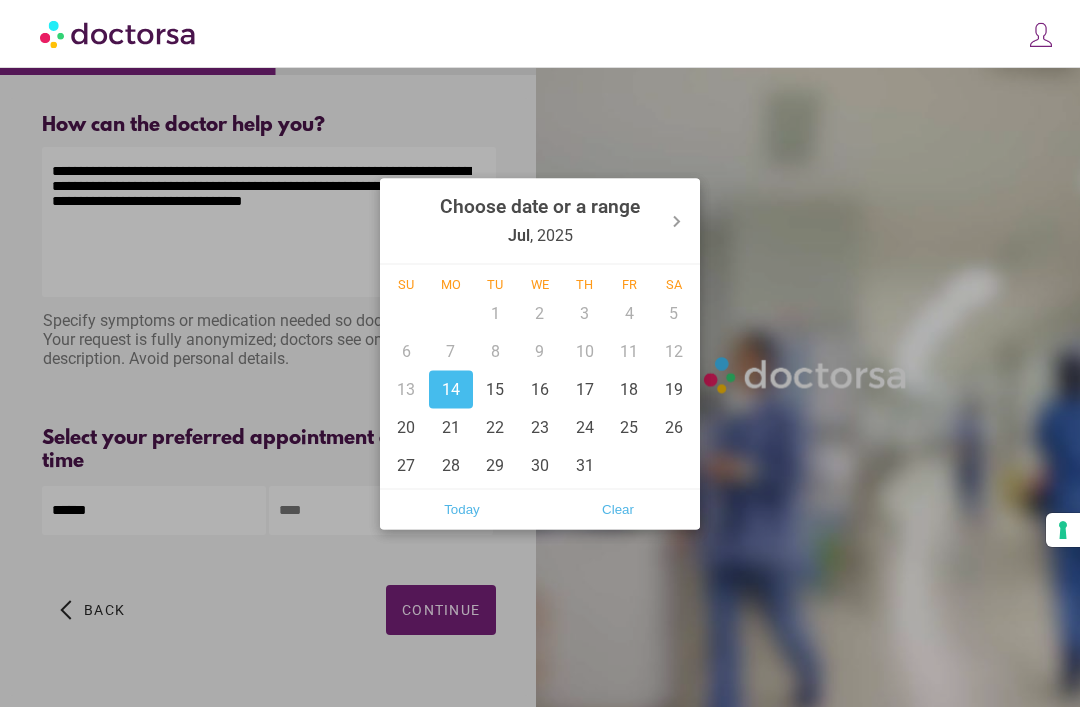 click on "Today" at bounding box center [462, 509] 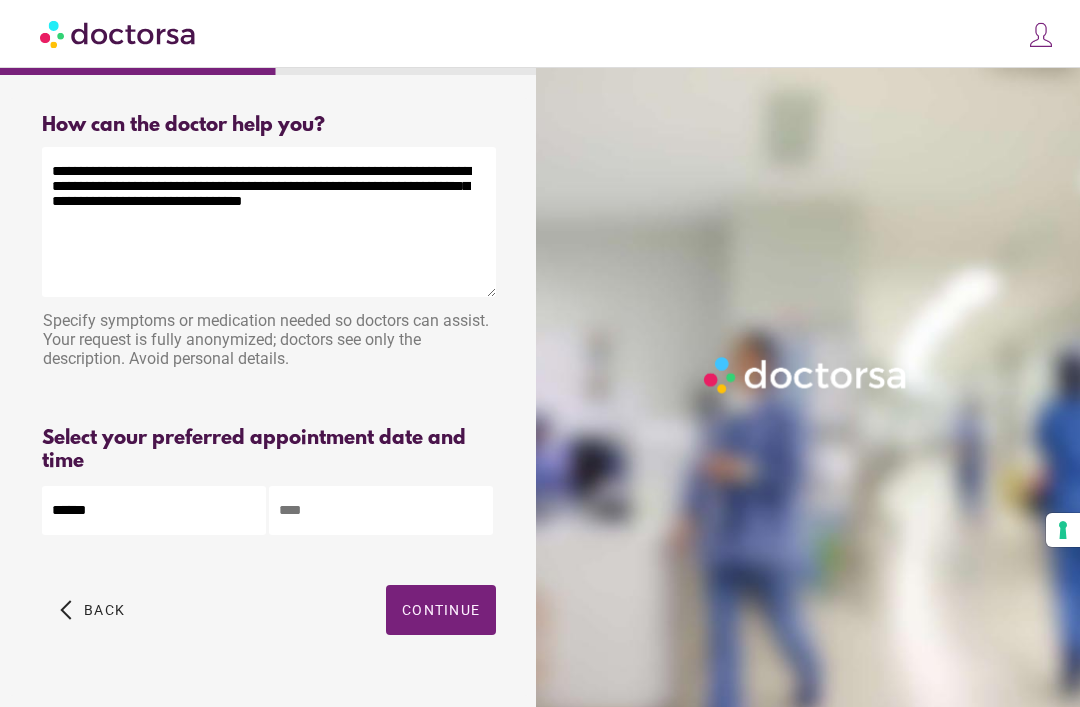 click at bounding box center [381, 510] 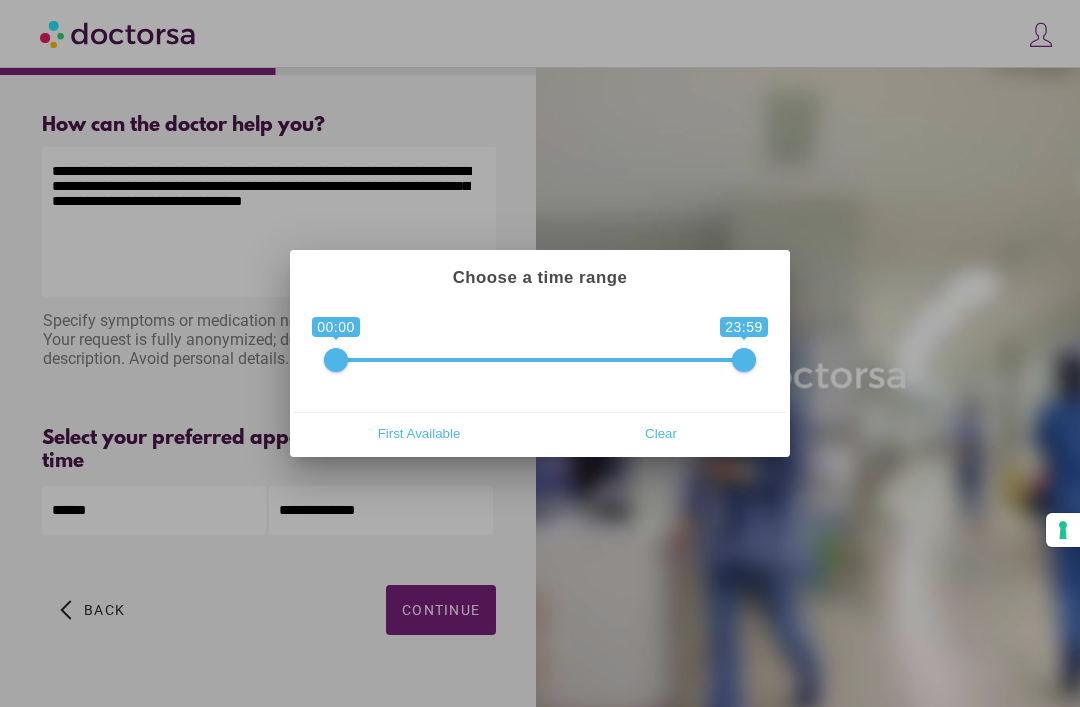 click on "First Available" at bounding box center [419, 433] 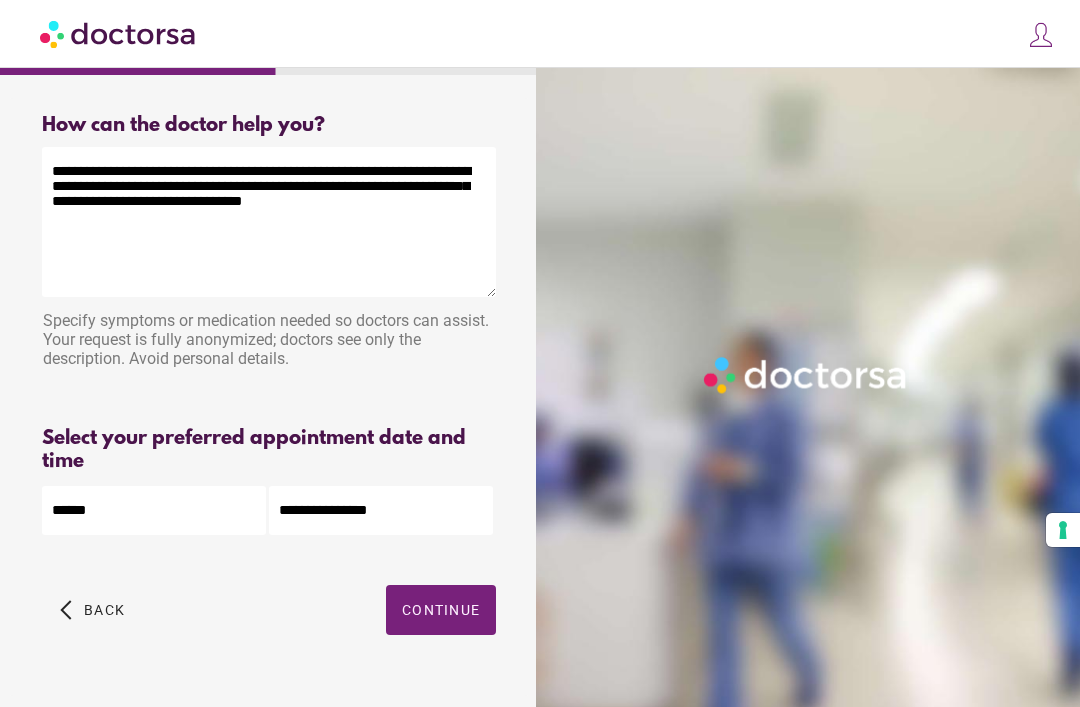 click at bounding box center (441, 610) 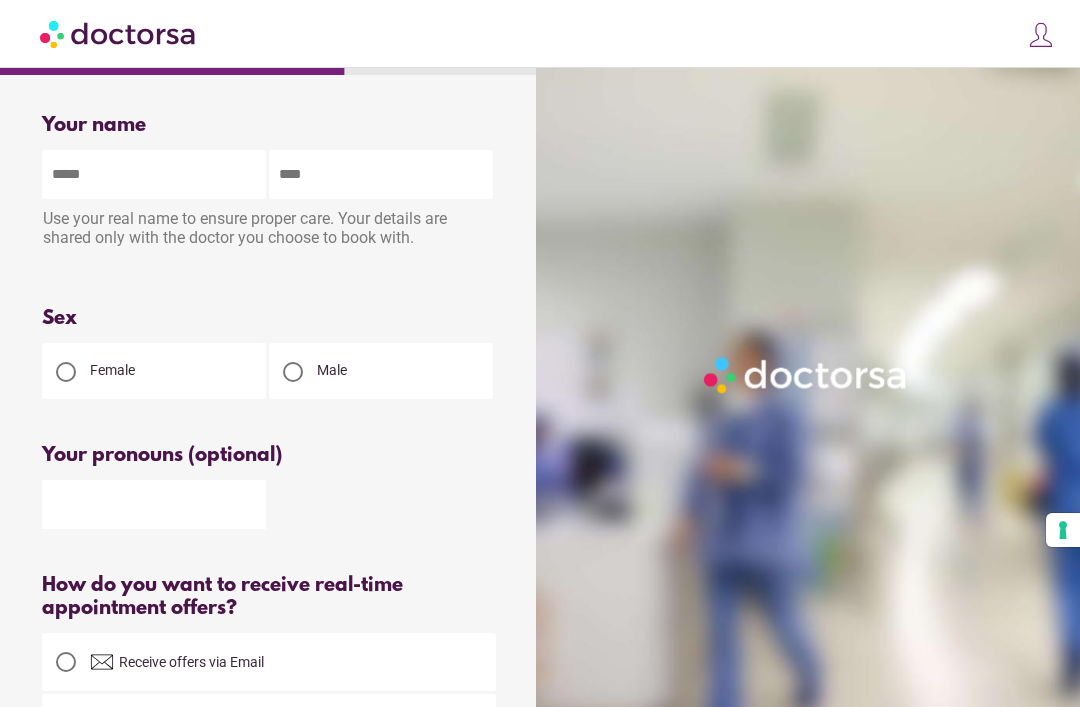 click at bounding box center (154, 174) 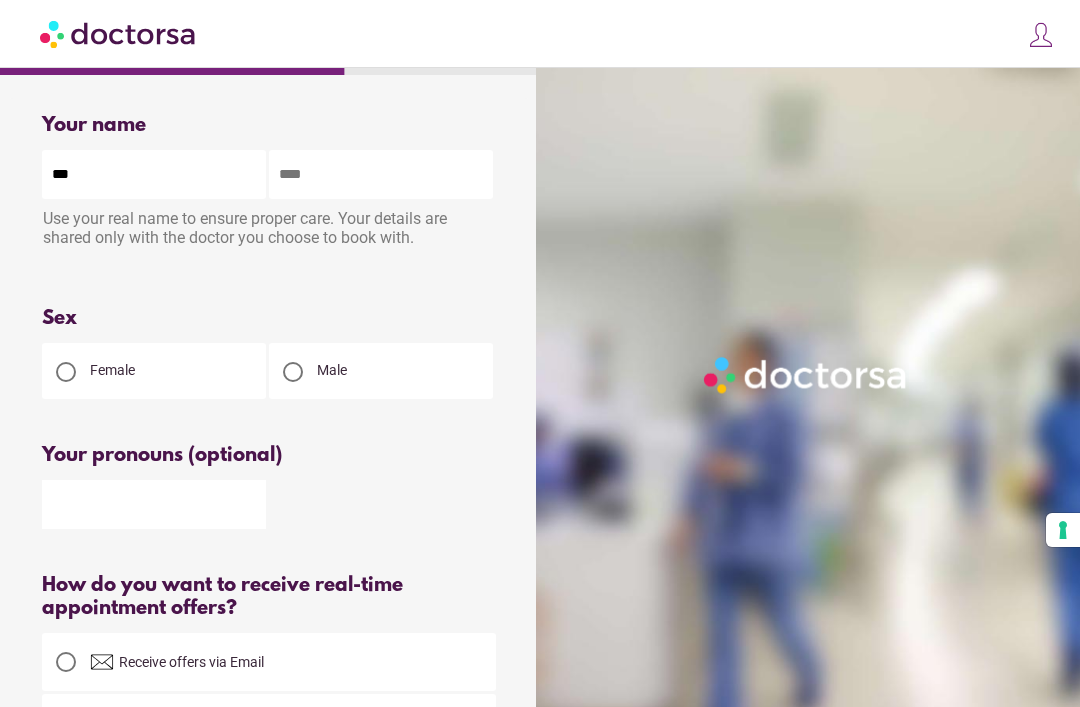 type on "***" 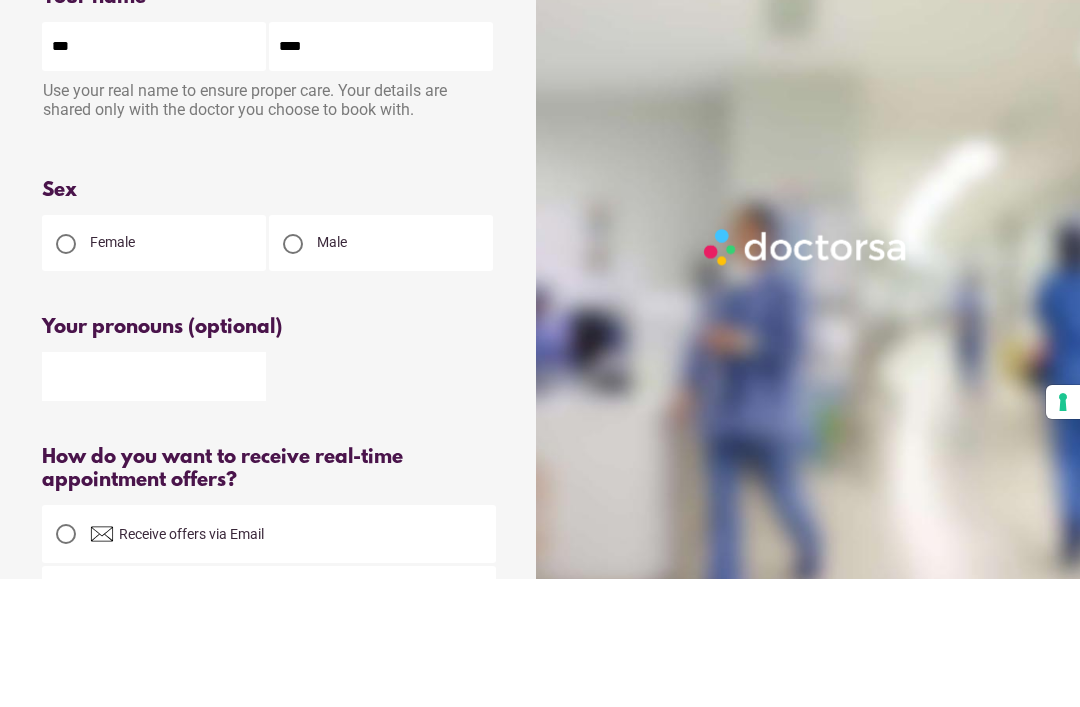 type on "****" 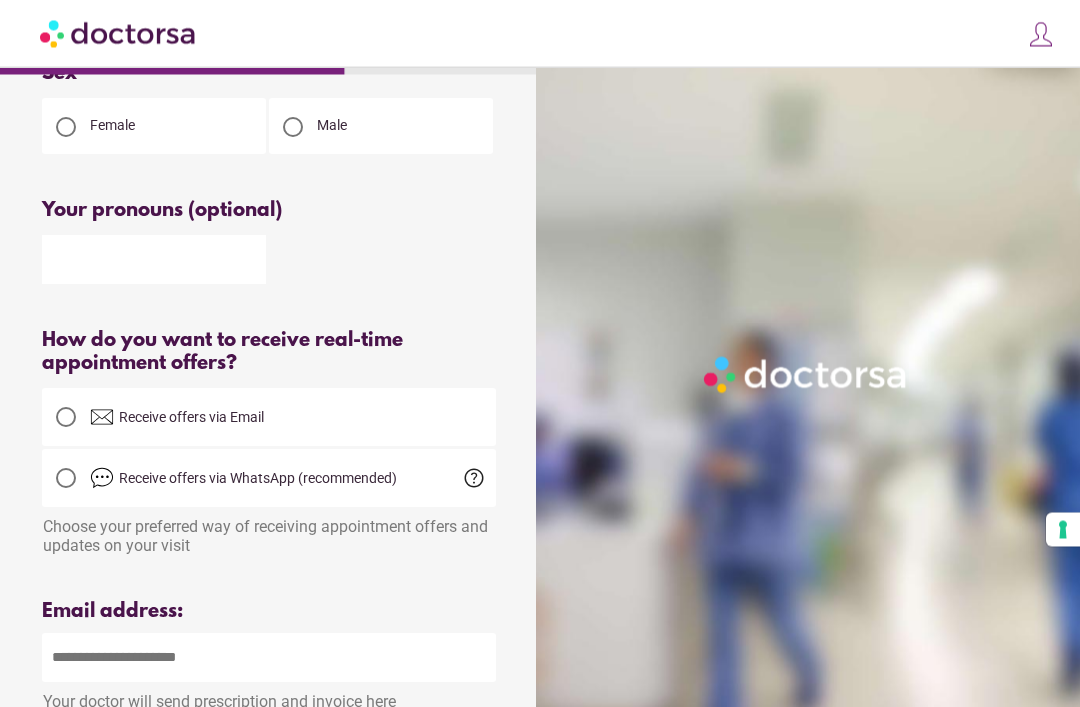 scroll, scrollTop: 245, scrollLeft: 0, axis: vertical 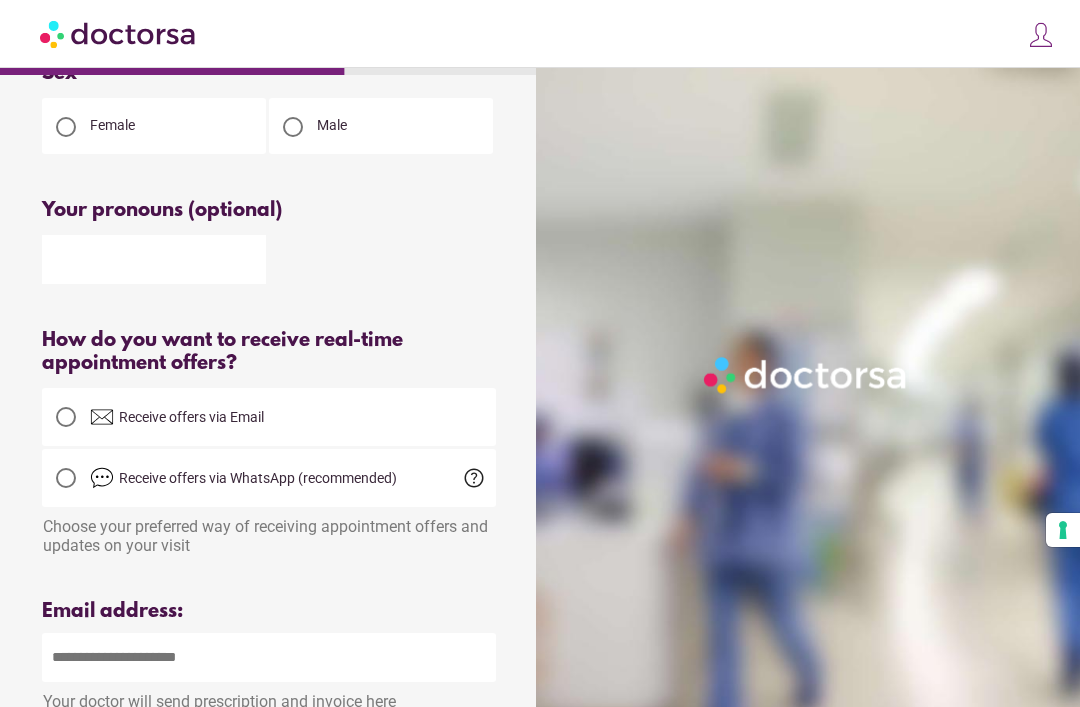click at bounding box center (66, 417) 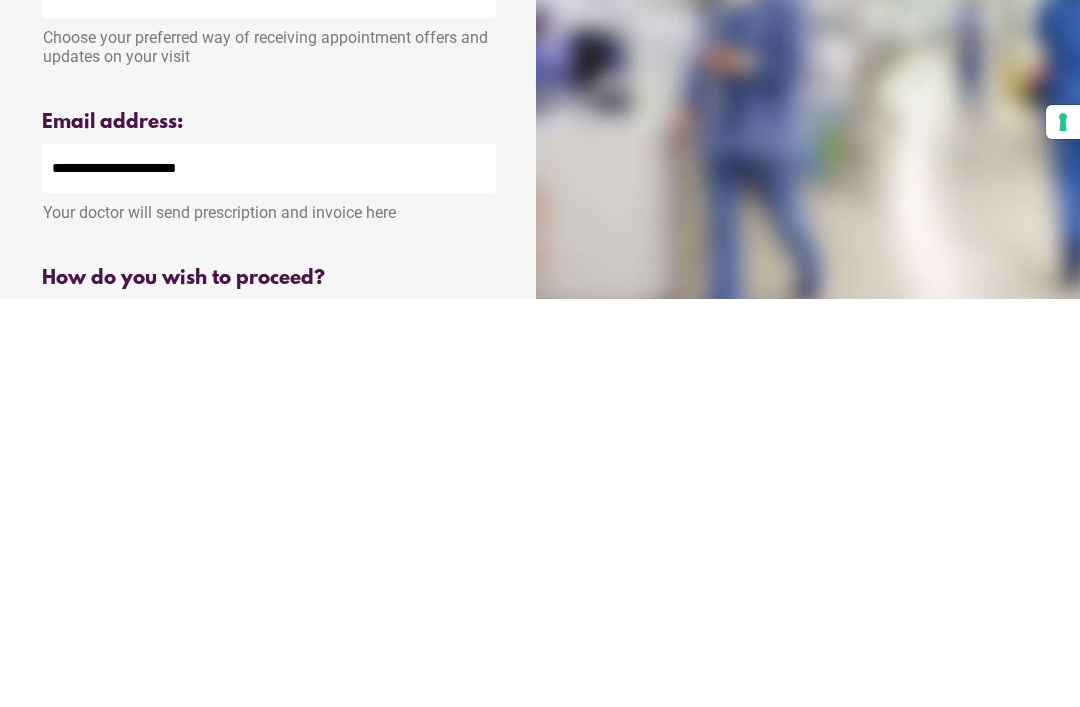 type on "**********" 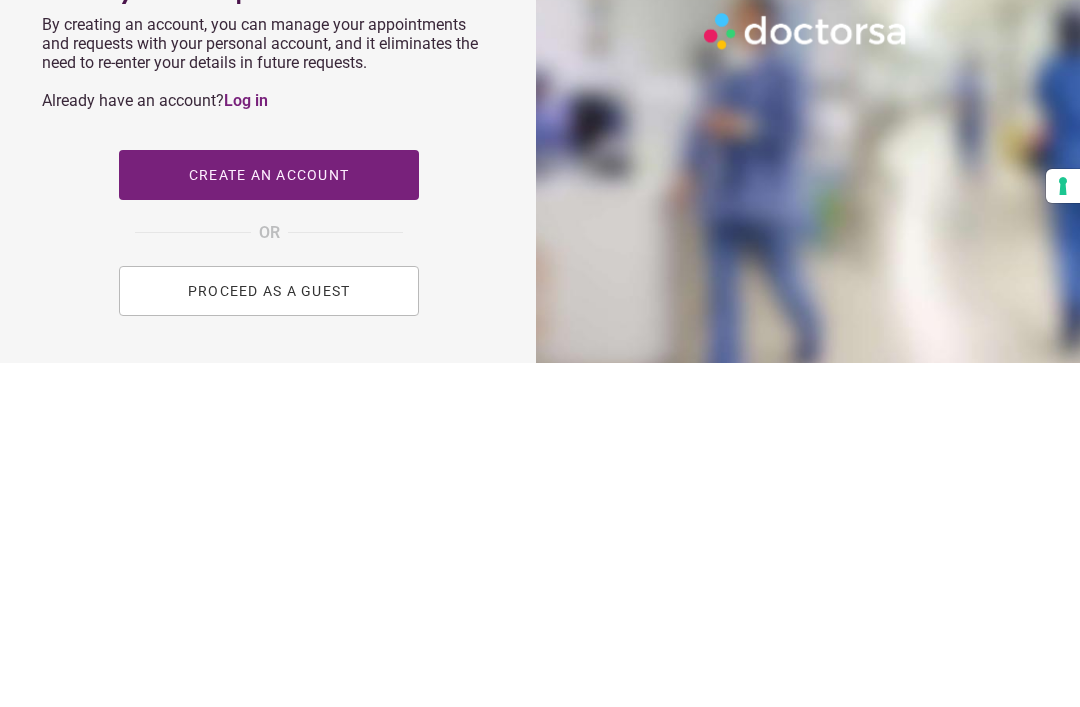 scroll, scrollTop: 678, scrollLeft: 0, axis: vertical 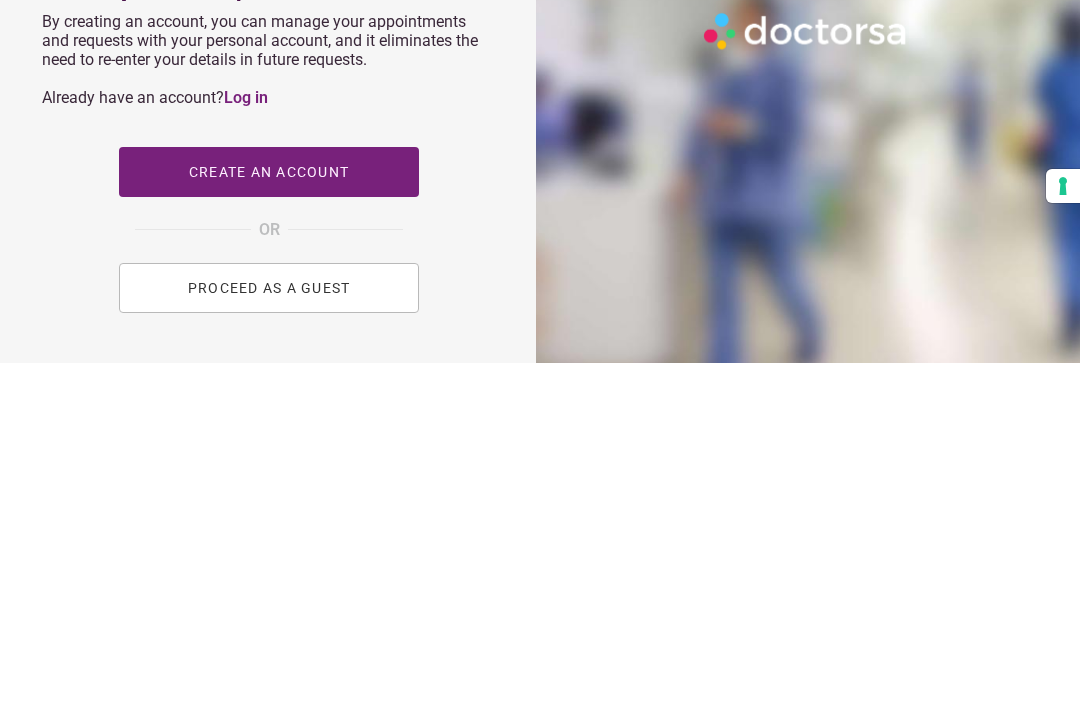 click on "PROCEED AS A GUEST" at bounding box center (269, 632) 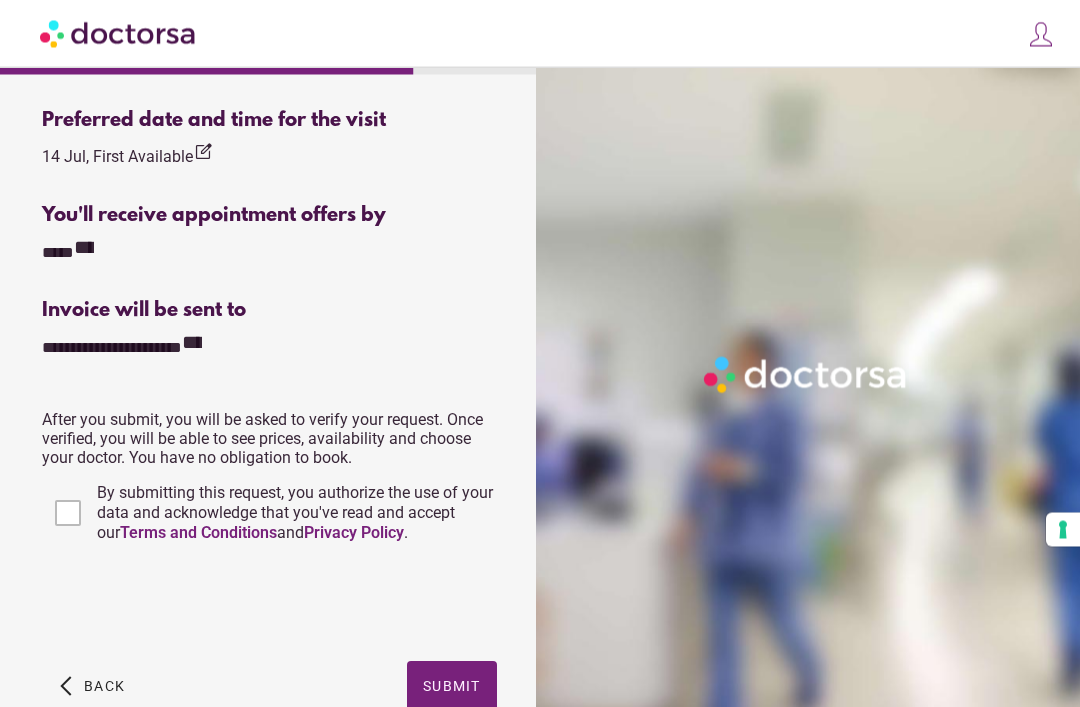 scroll, scrollTop: 685, scrollLeft: 0, axis: vertical 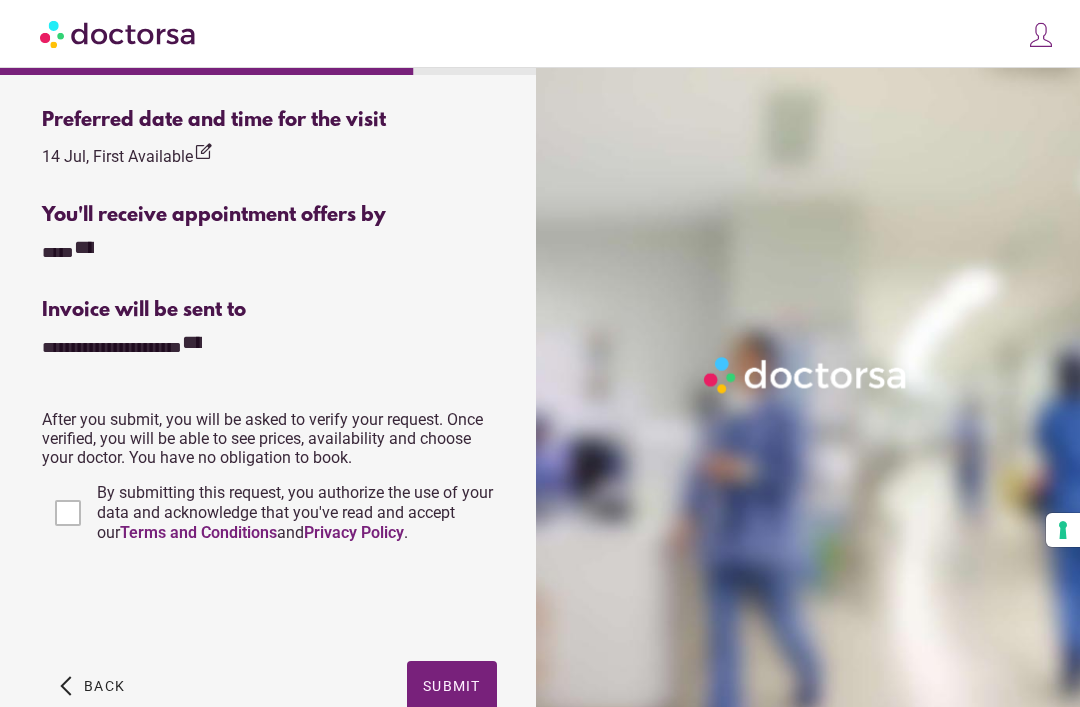 click on "Submit" at bounding box center (452, 686) 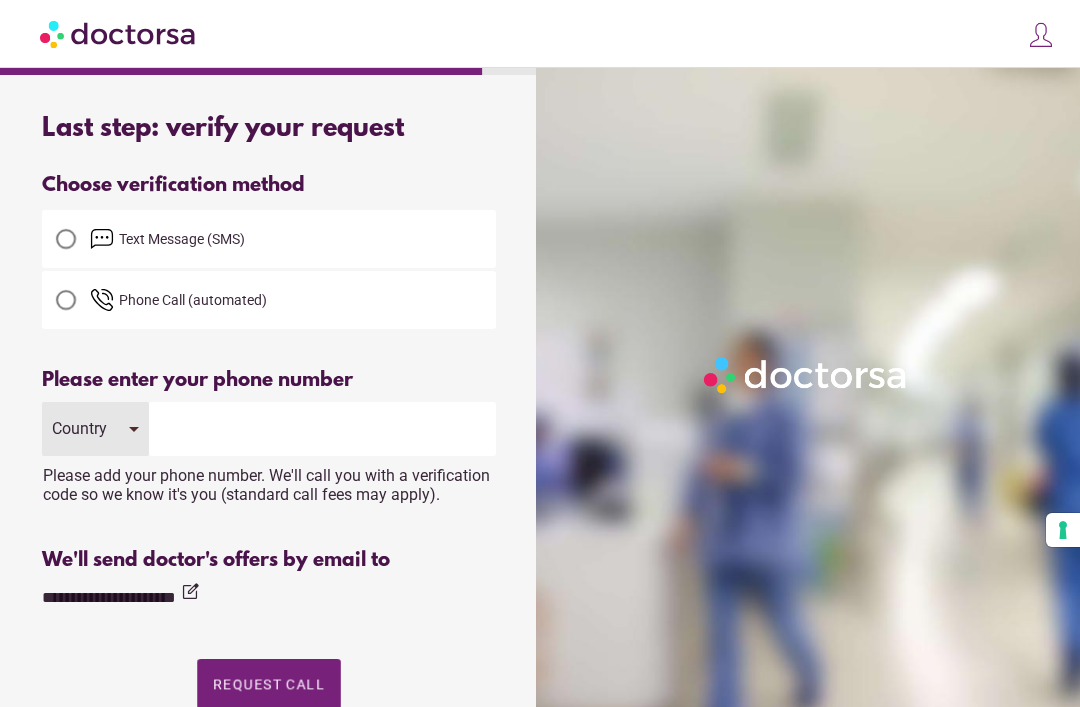 scroll, scrollTop: 0, scrollLeft: 0, axis: both 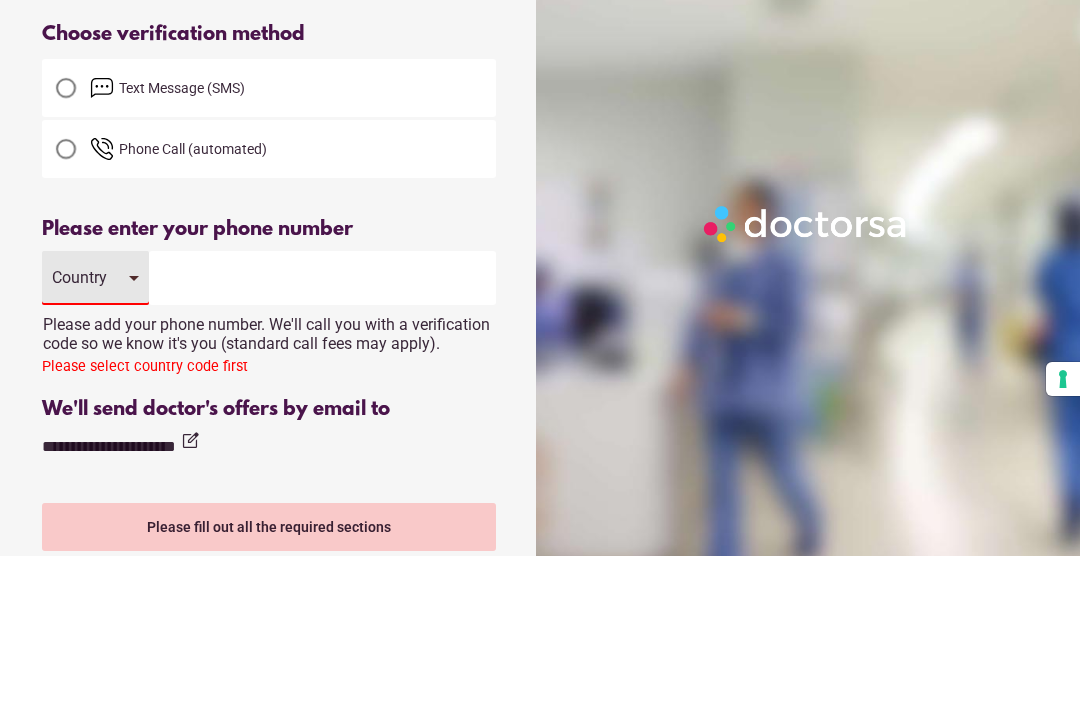 click at bounding box center [66, 239] 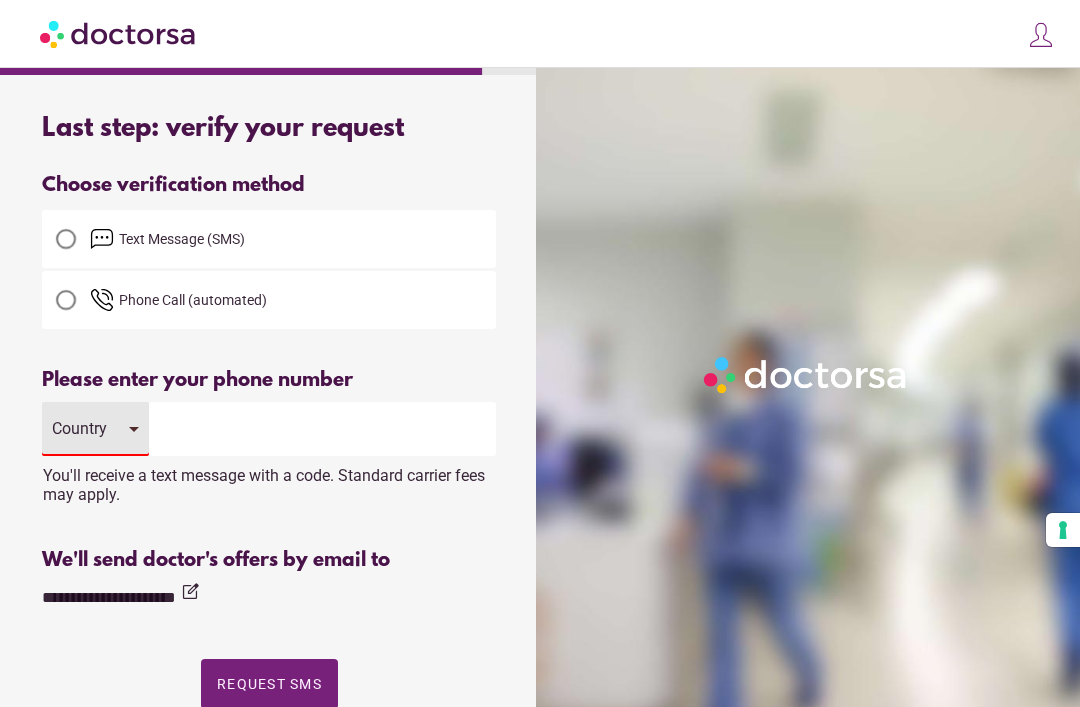 click at bounding box center [322, 429] 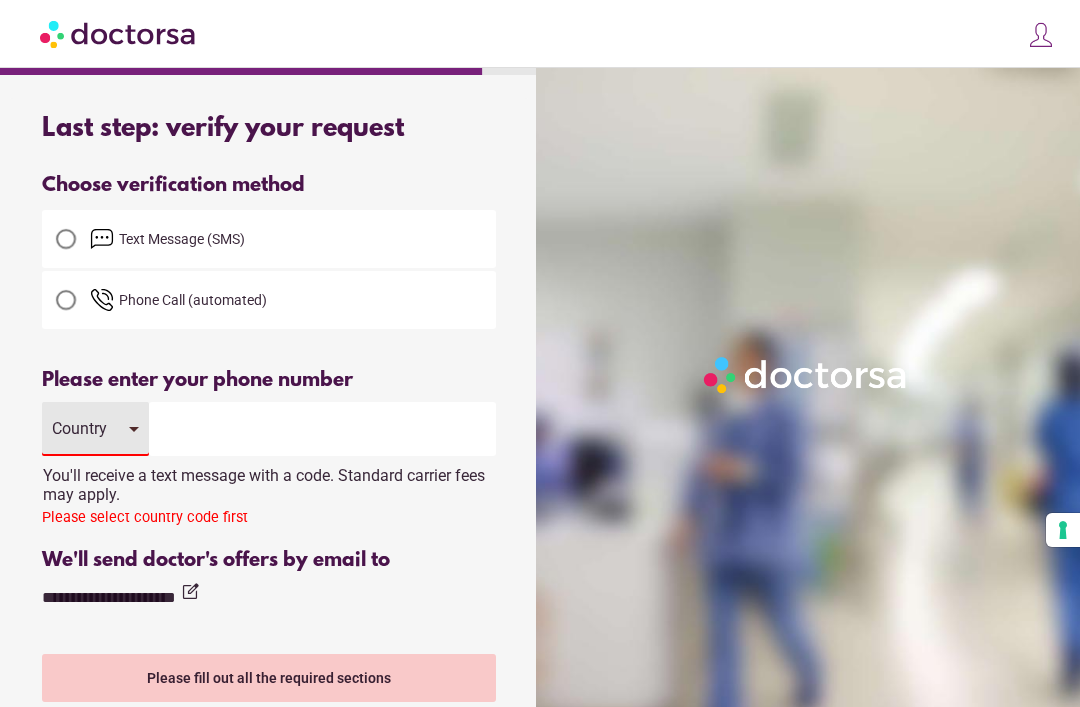 click on "Country" at bounding box center (95, 429) 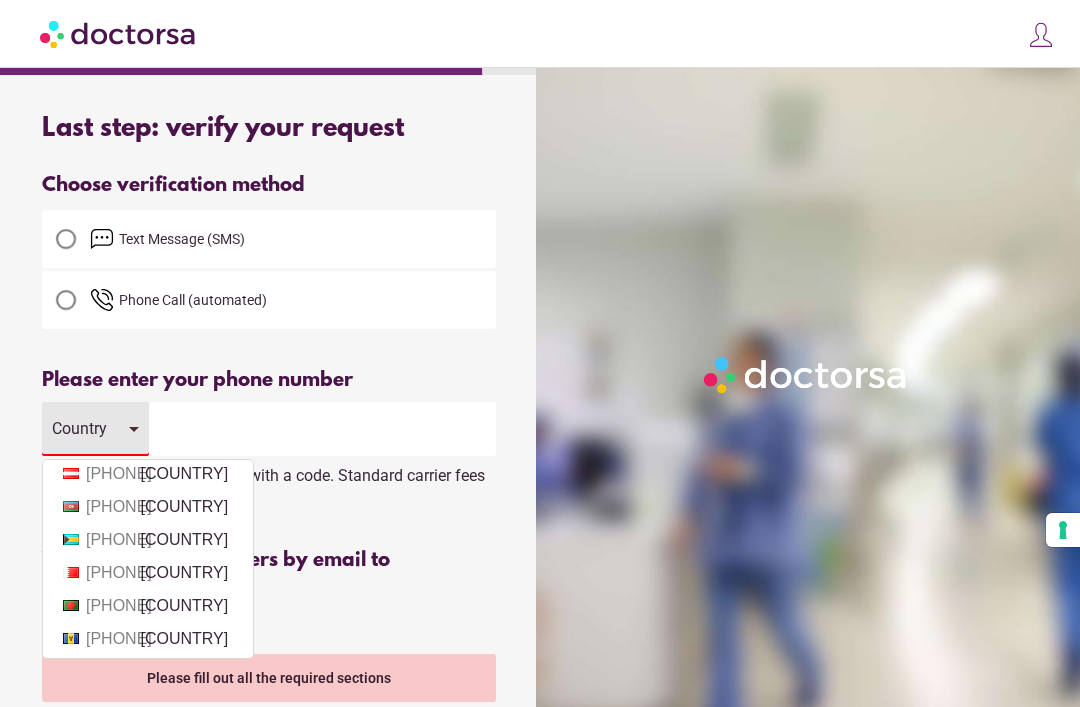 scroll, scrollTop: 574, scrollLeft: 0, axis: vertical 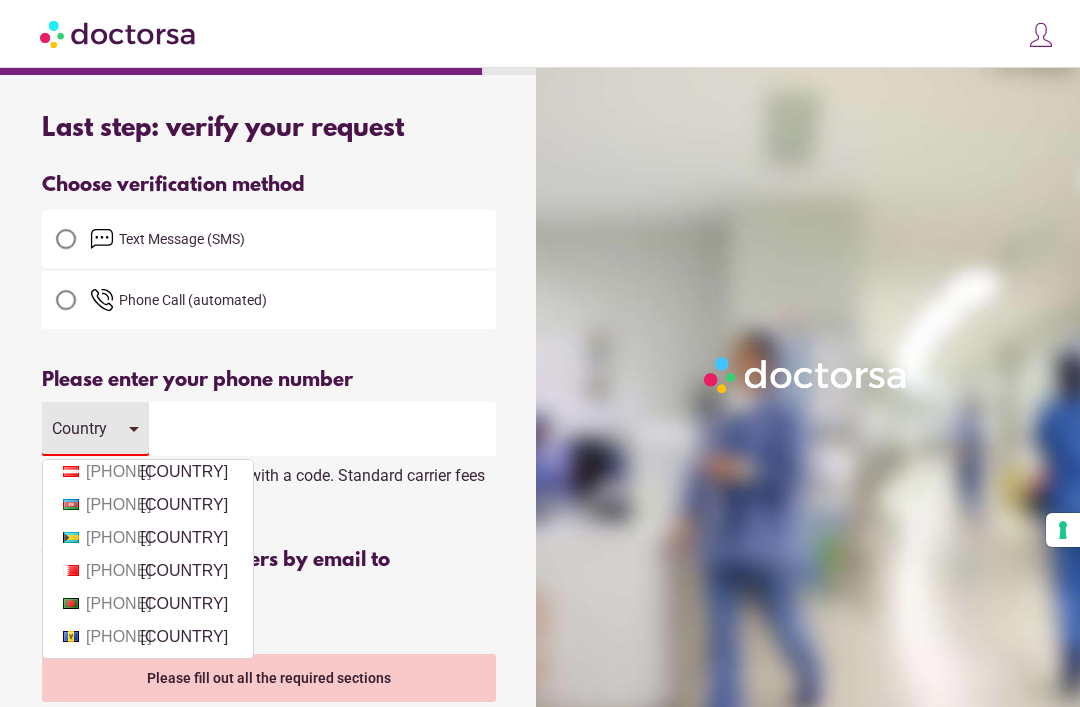 click on "[PHONE] [COUNTRY]" at bounding box center (148, 571) 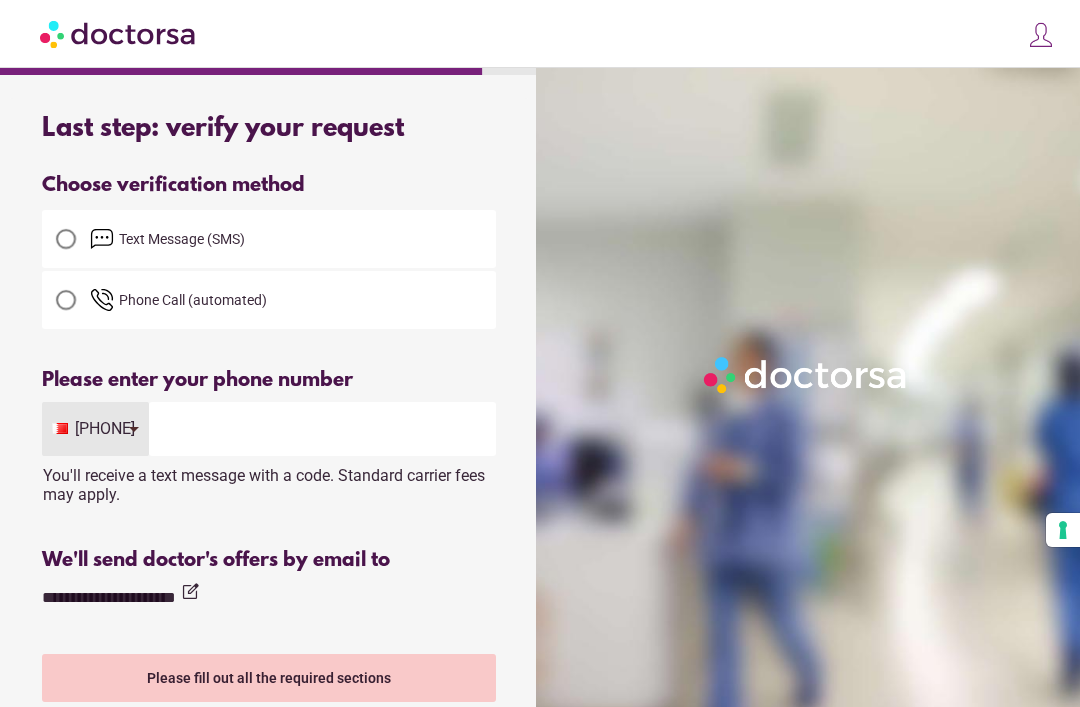 click on "[PHONE]" at bounding box center (95, 429) 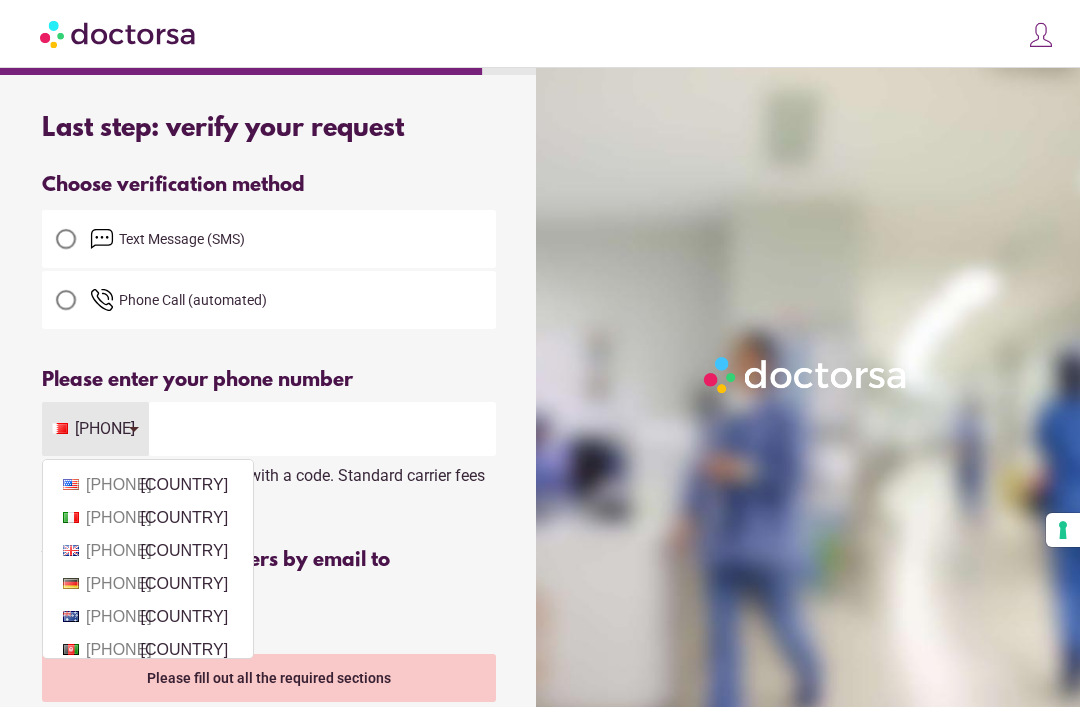 scroll, scrollTop: 7, scrollLeft: 0, axis: vertical 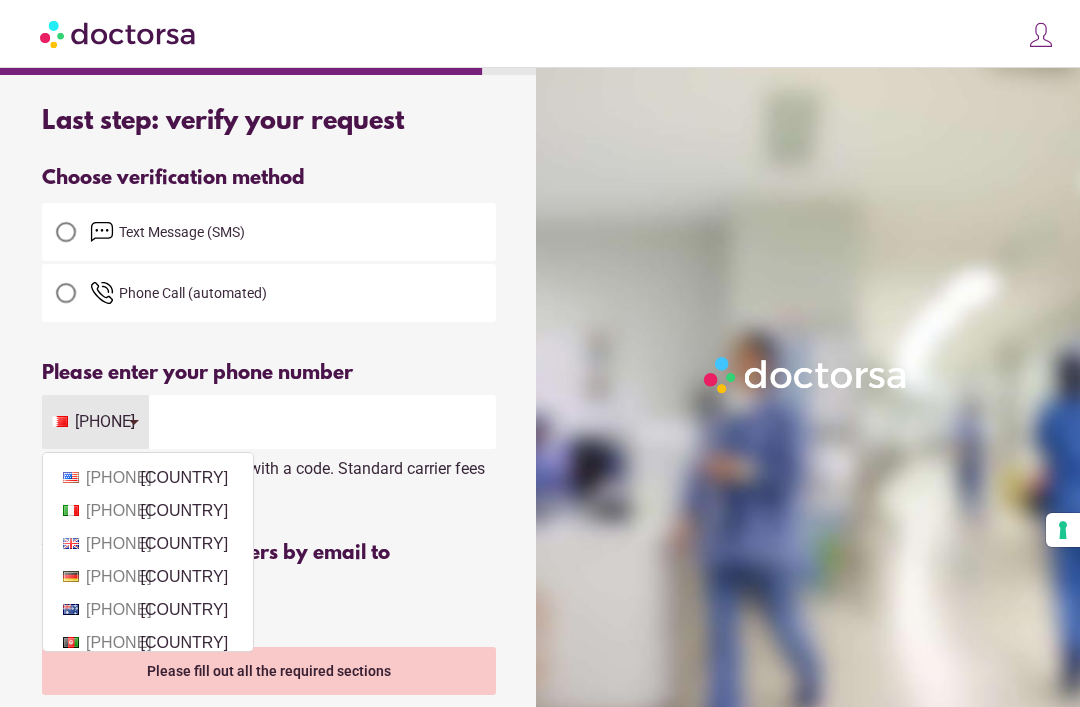 click on "[PHONE] [COUNTRY]" at bounding box center (148, 544) 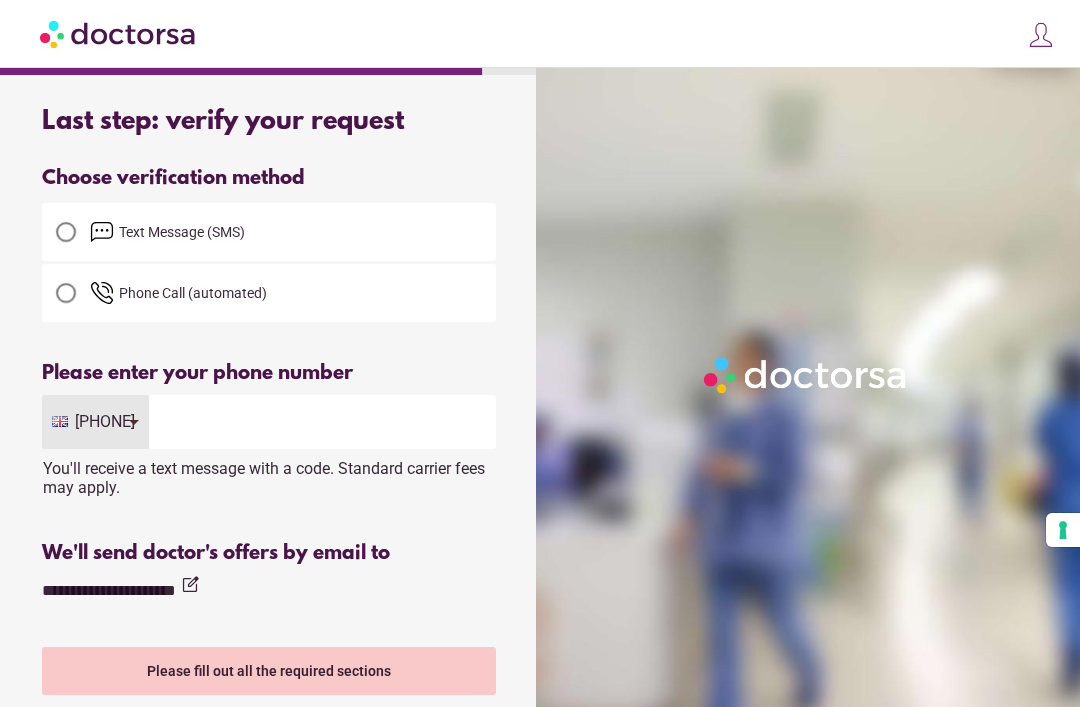 click at bounding box center [322, 422] 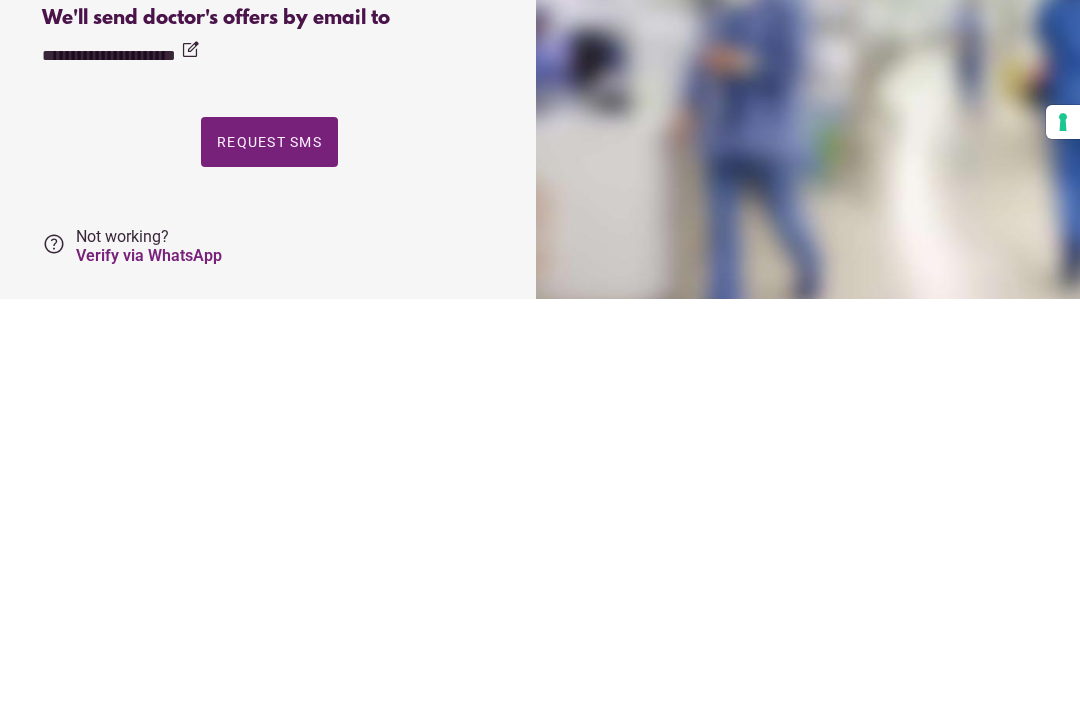 scroll, scrollTop: 137, scrollLeft: 0, axis: vertical 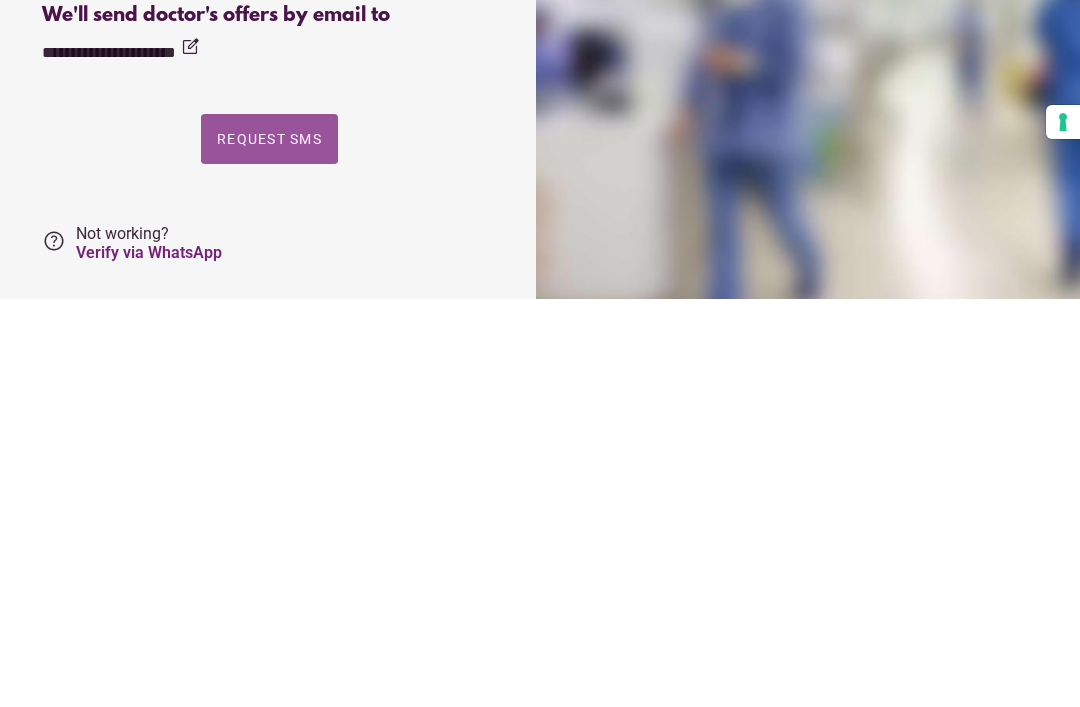 type on "**********" 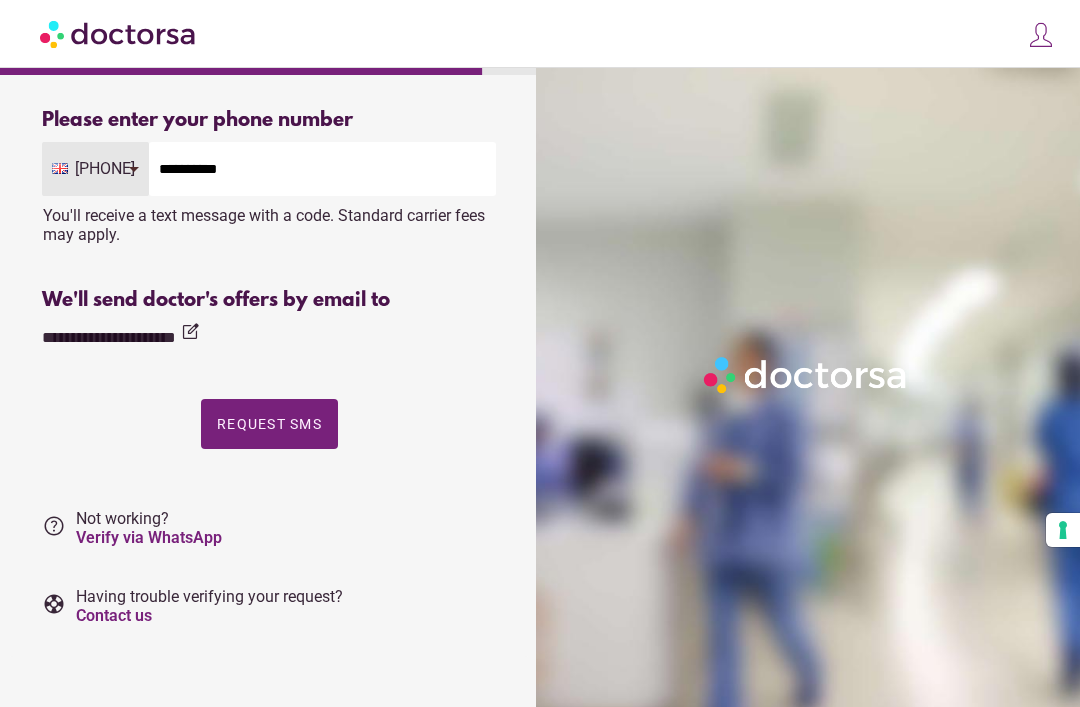 scroll, scrollTop: 0, scrollLeft: 0, axis: both 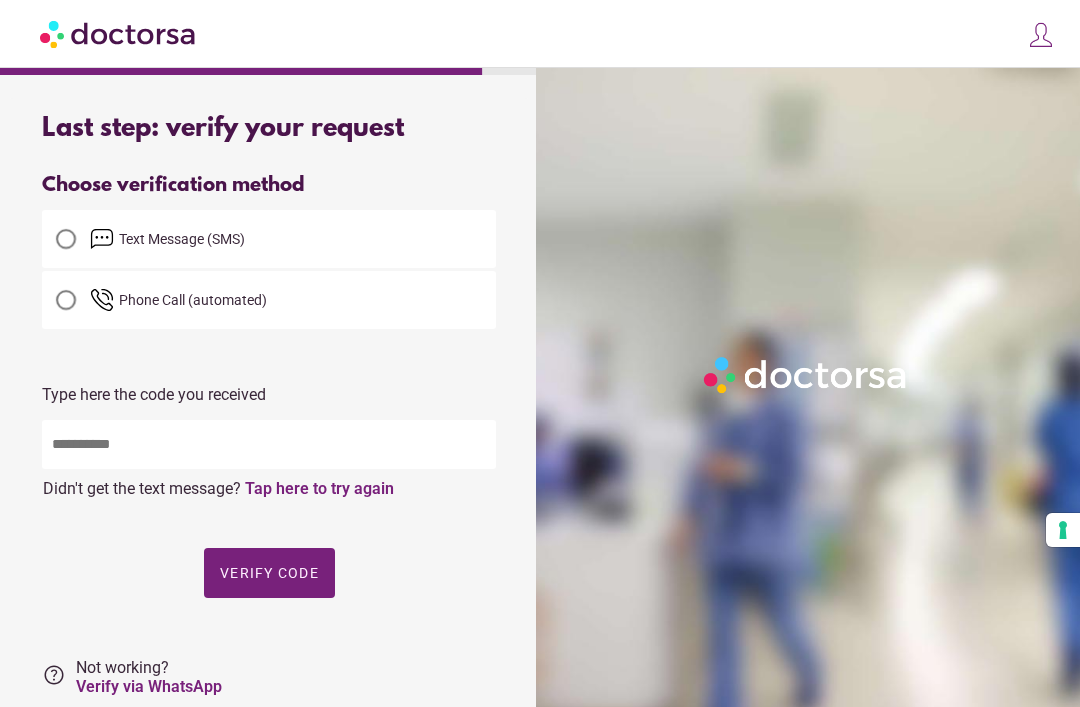 click at bounding box center [269, 444] 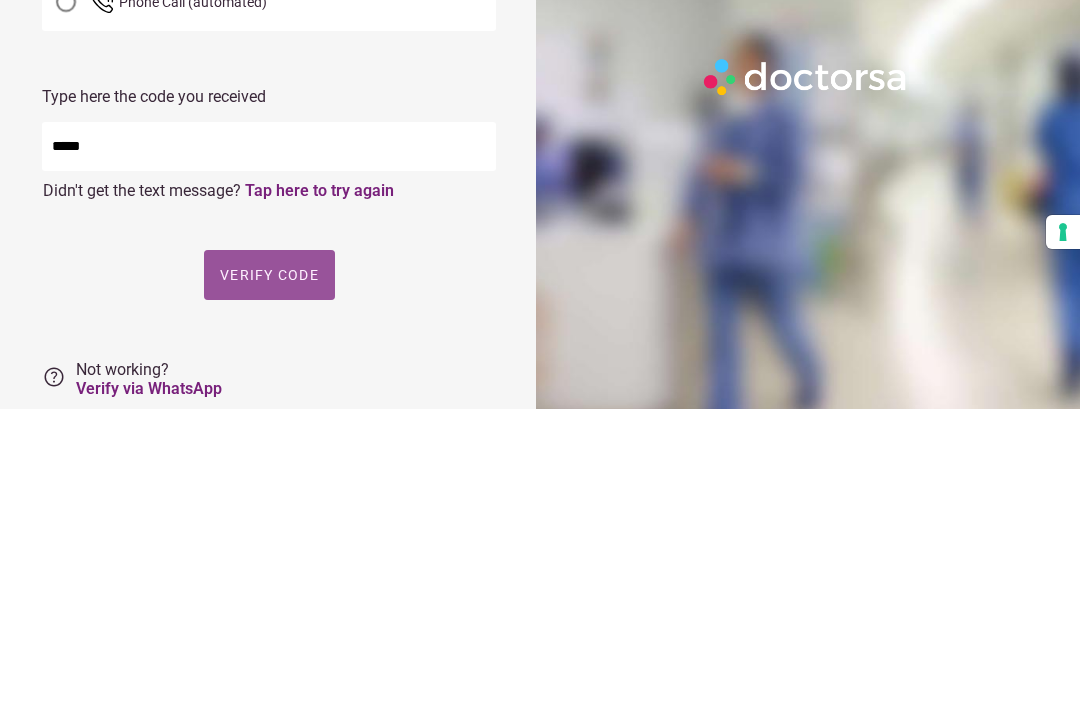 type on "*****" 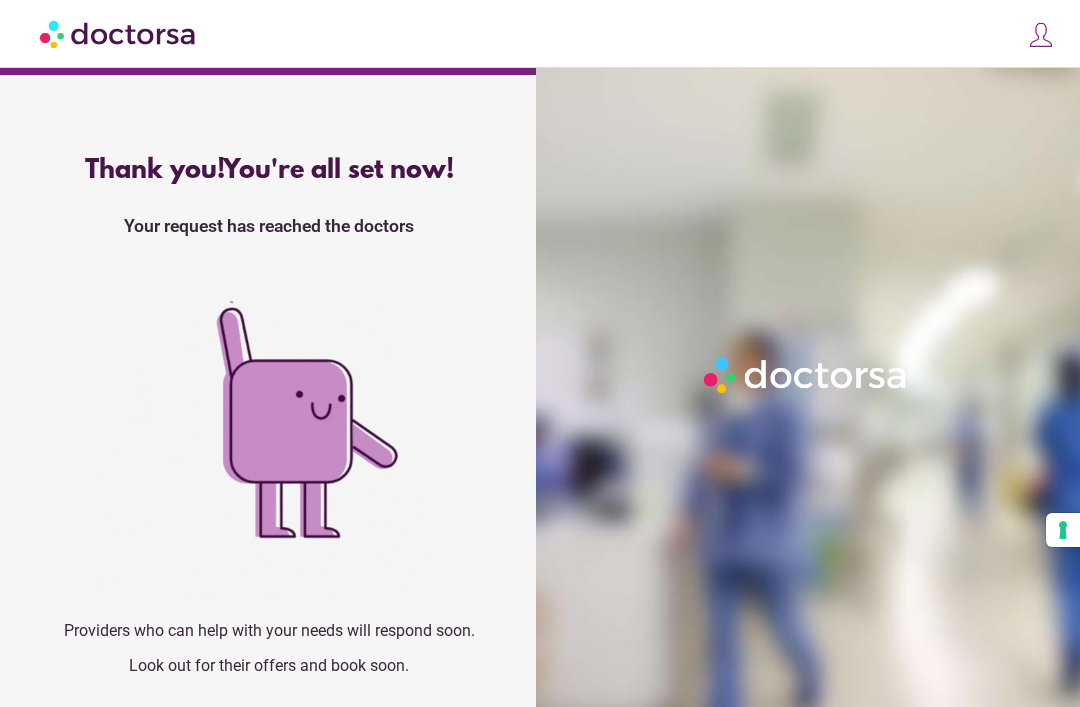 scroll, scrollTop: 64, scrollLeft: 0, axis: vertical 